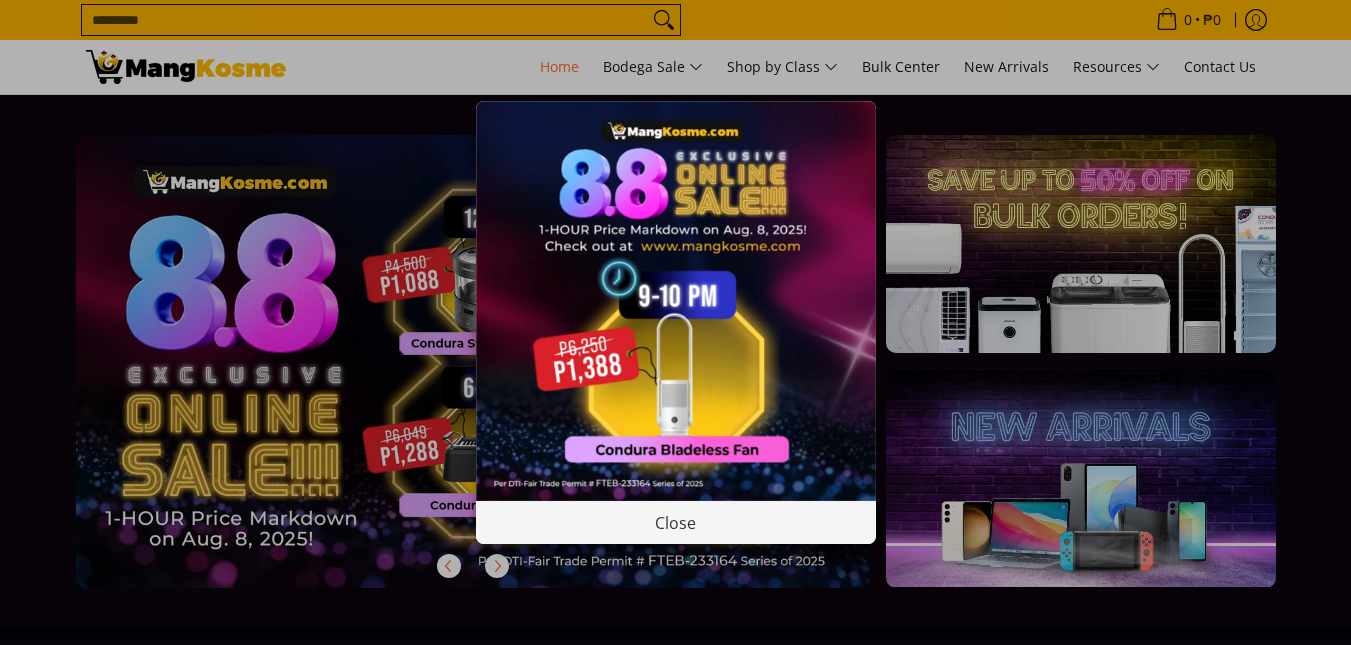 scroll, scrollTop: 0, scrollLeft: 0, axis: both 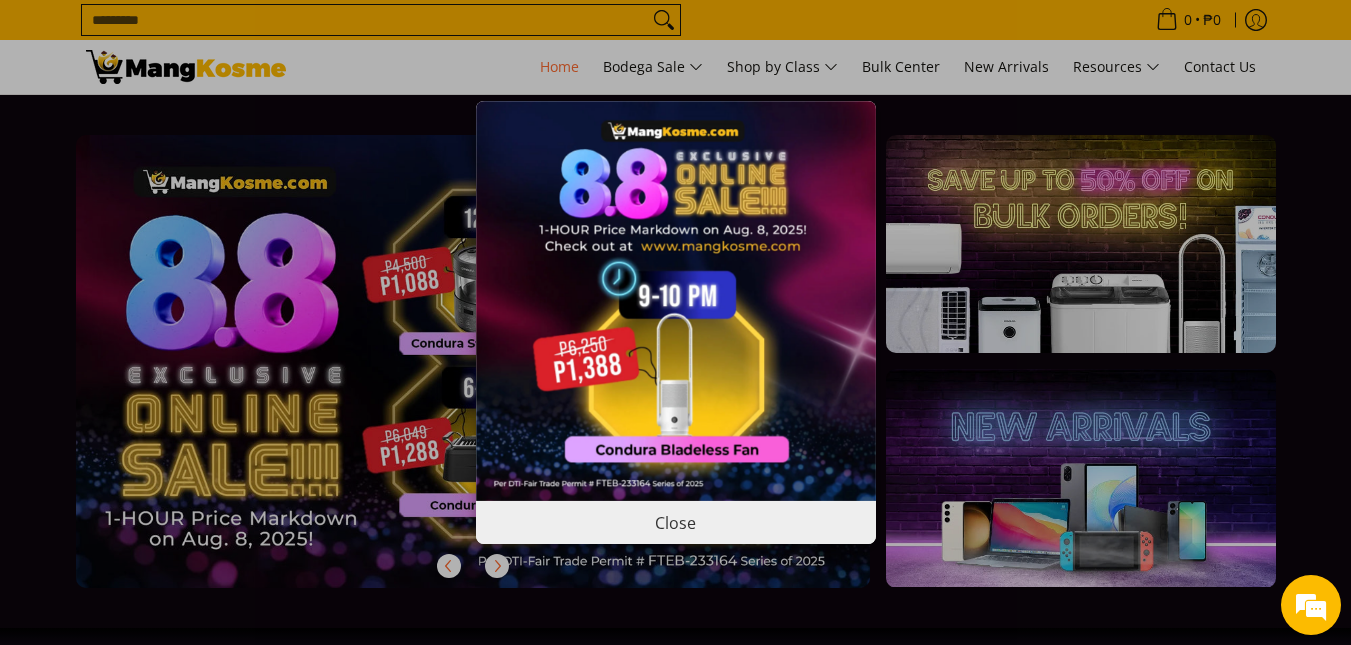 click on "Close" at bounding box center (676, 522) 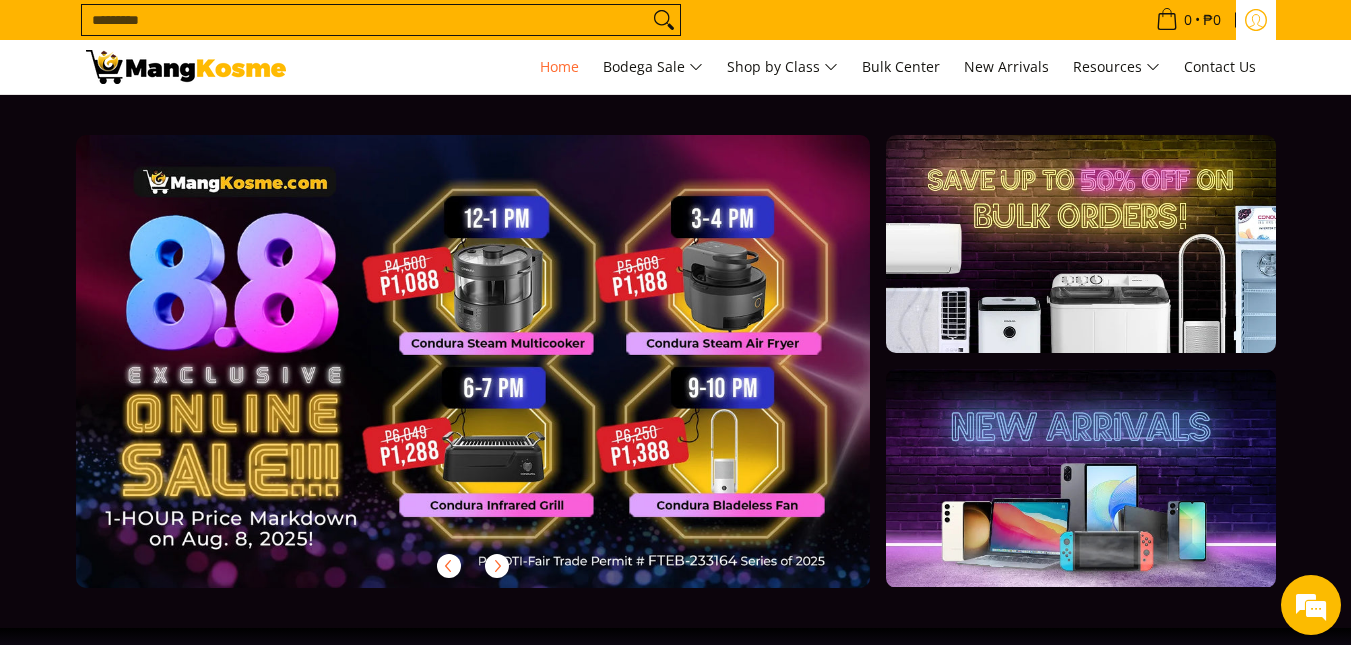 click at bounding box center (1256, 20) 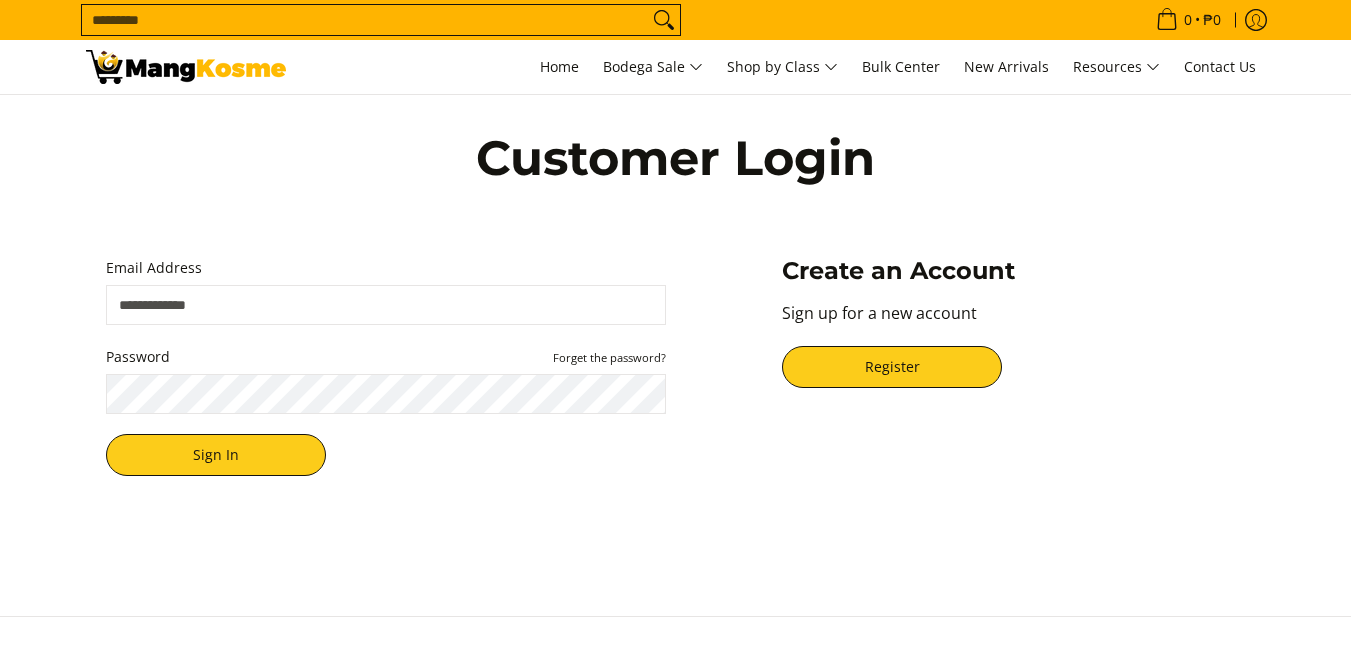 scroll, scrollTop: 0, scrollLeft: 0, axis: both 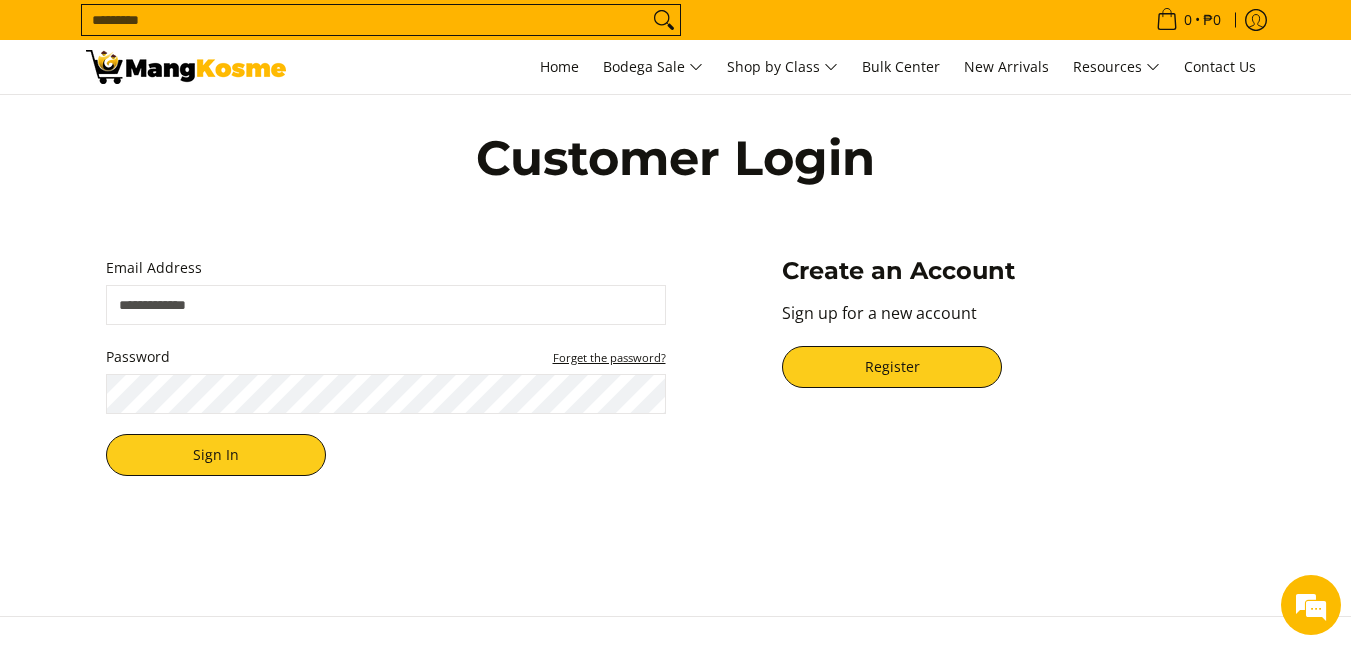 click on "Forget the password?" at bounding box center (609, 357) 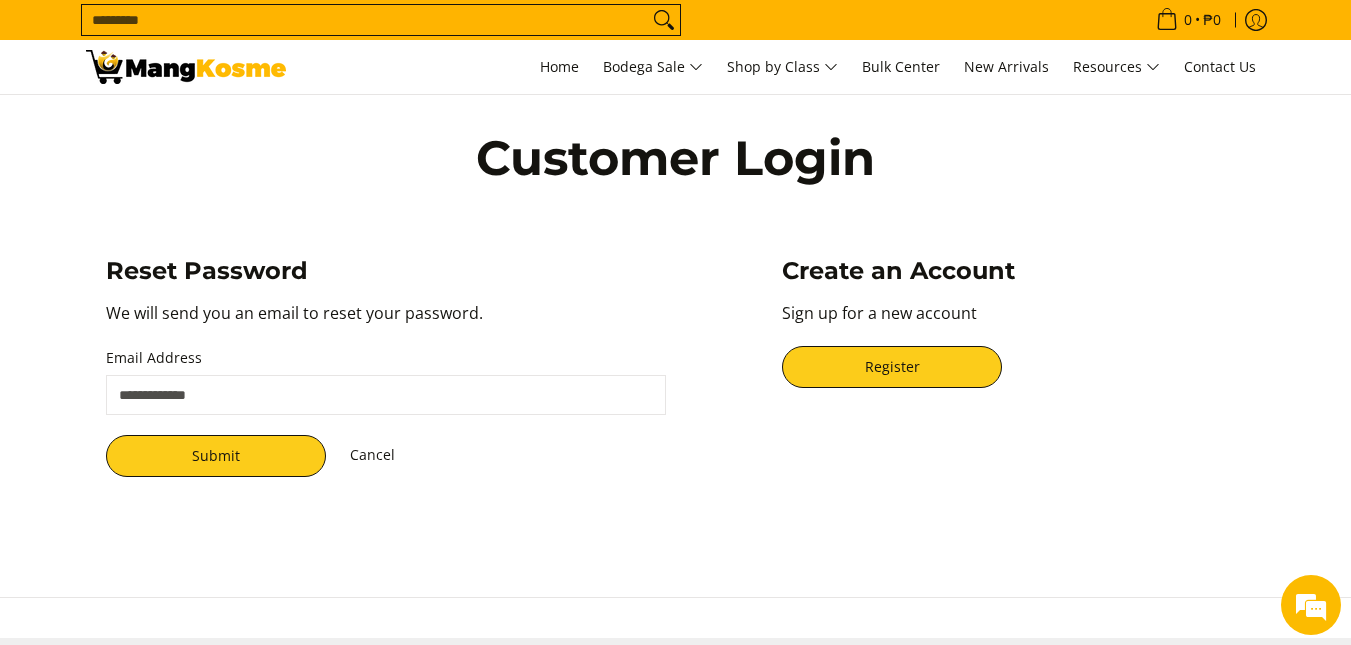 click on "Email Address" at bounding box center (386, 395) 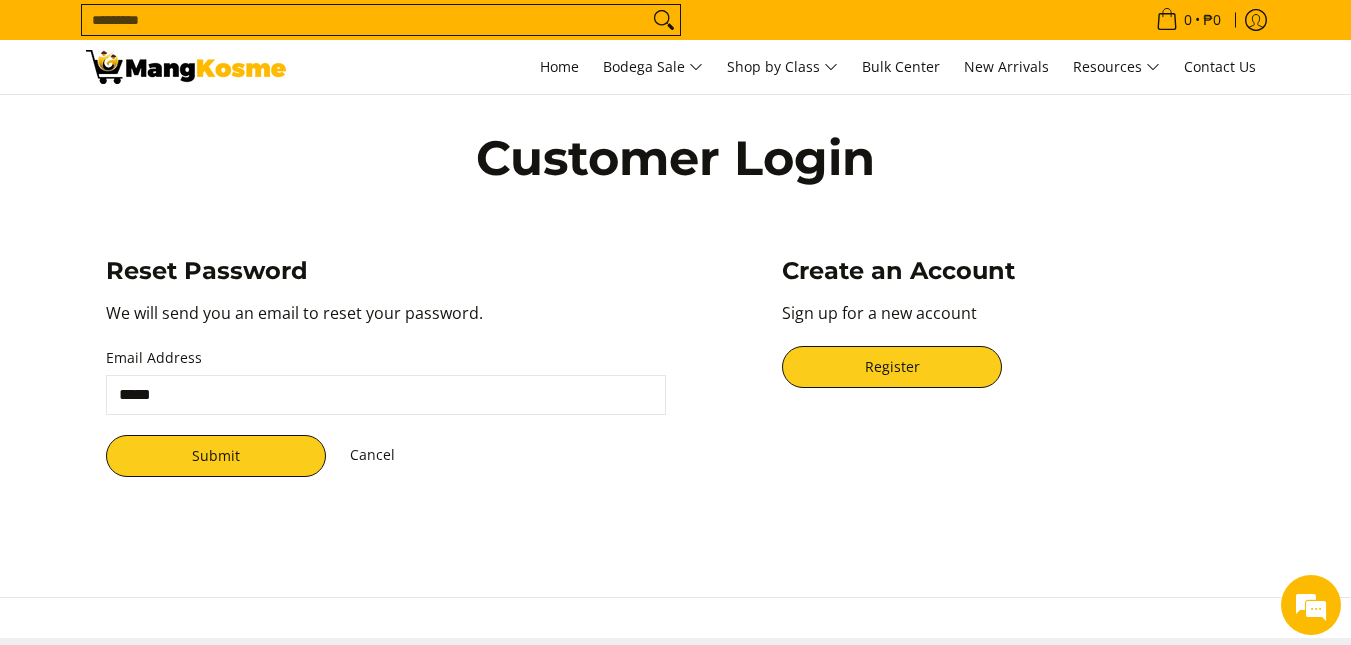 type on "**********" 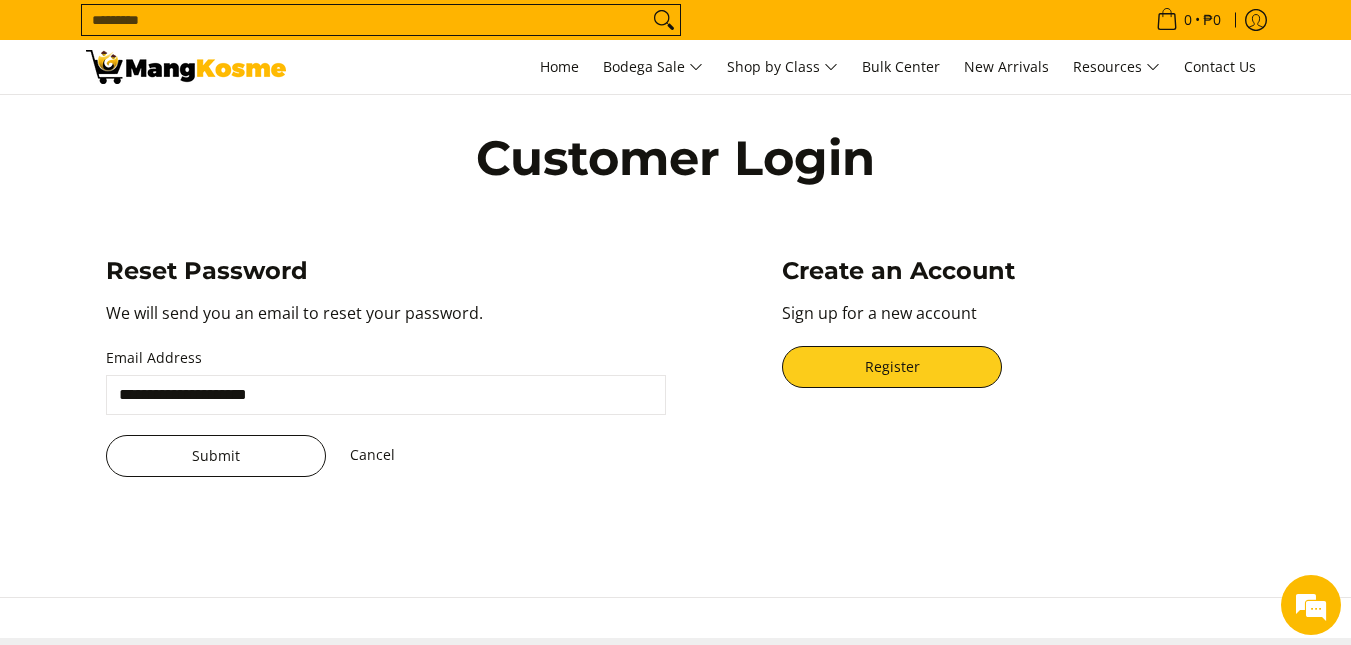 click on "Submit" at bounding box center (216, 456) 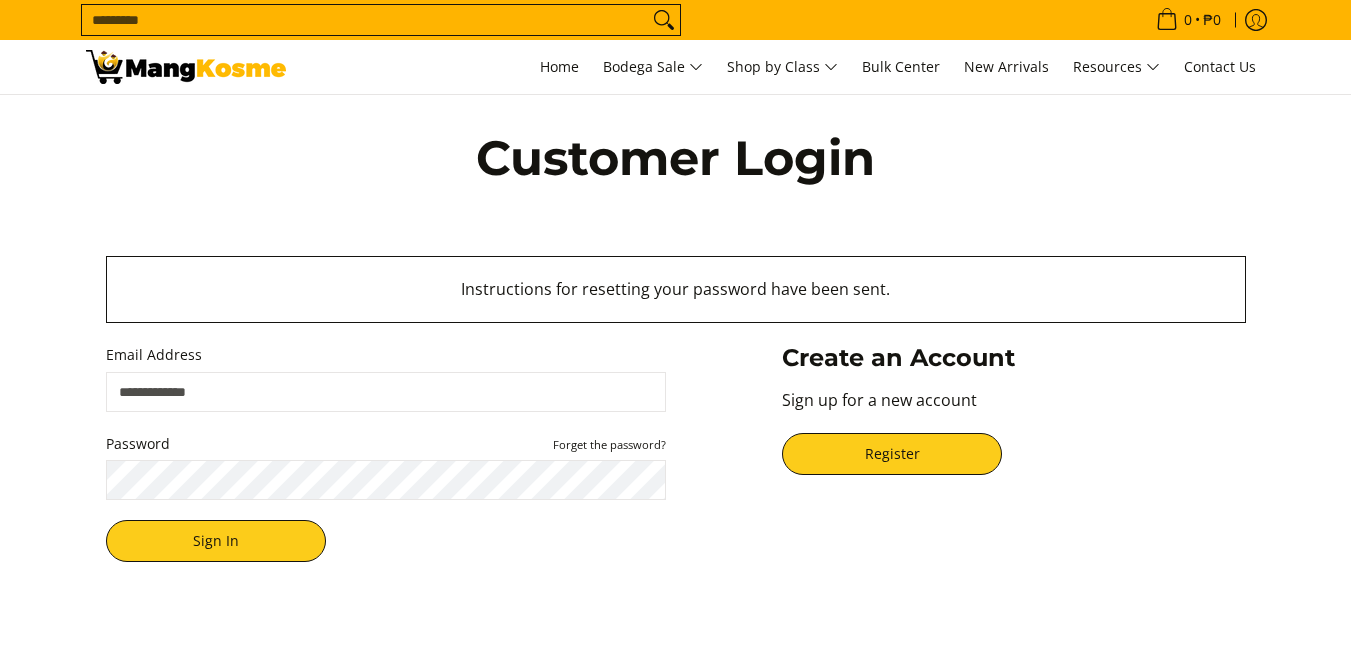 scroll, scrollTop: 0, scrollLeft: 0, axis: both 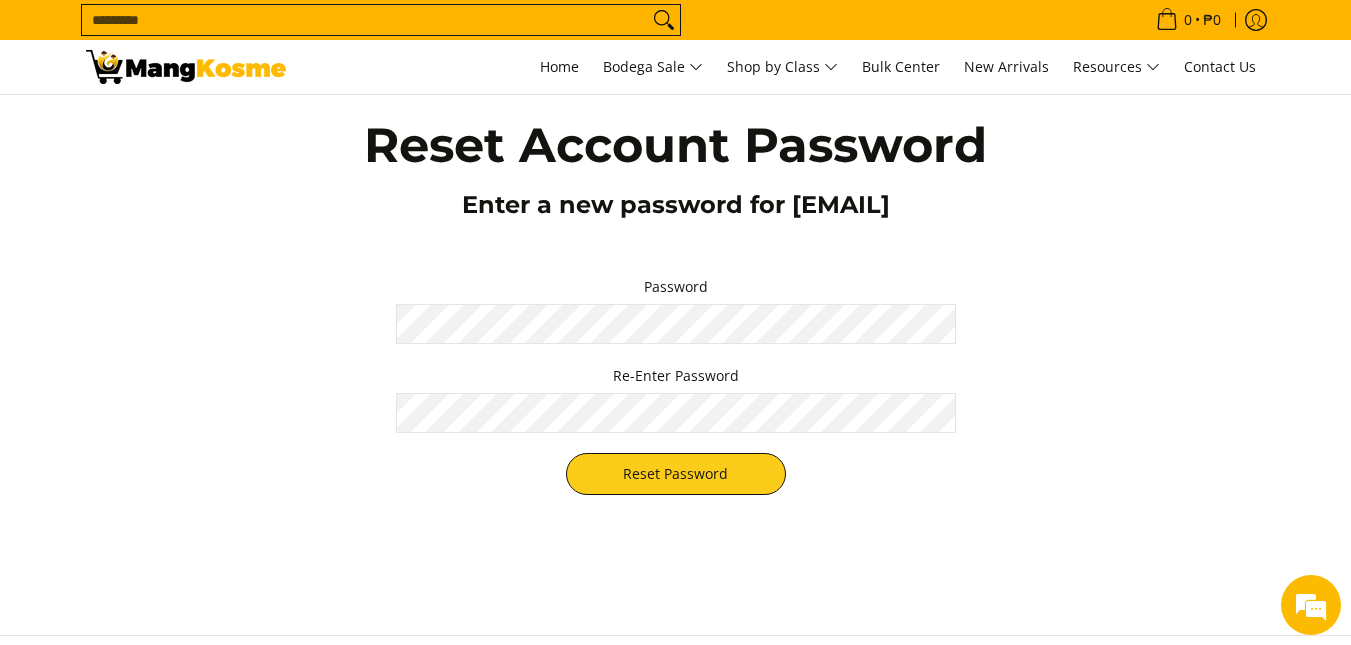 click on "Reset Password" at bounding box center [676, 474] 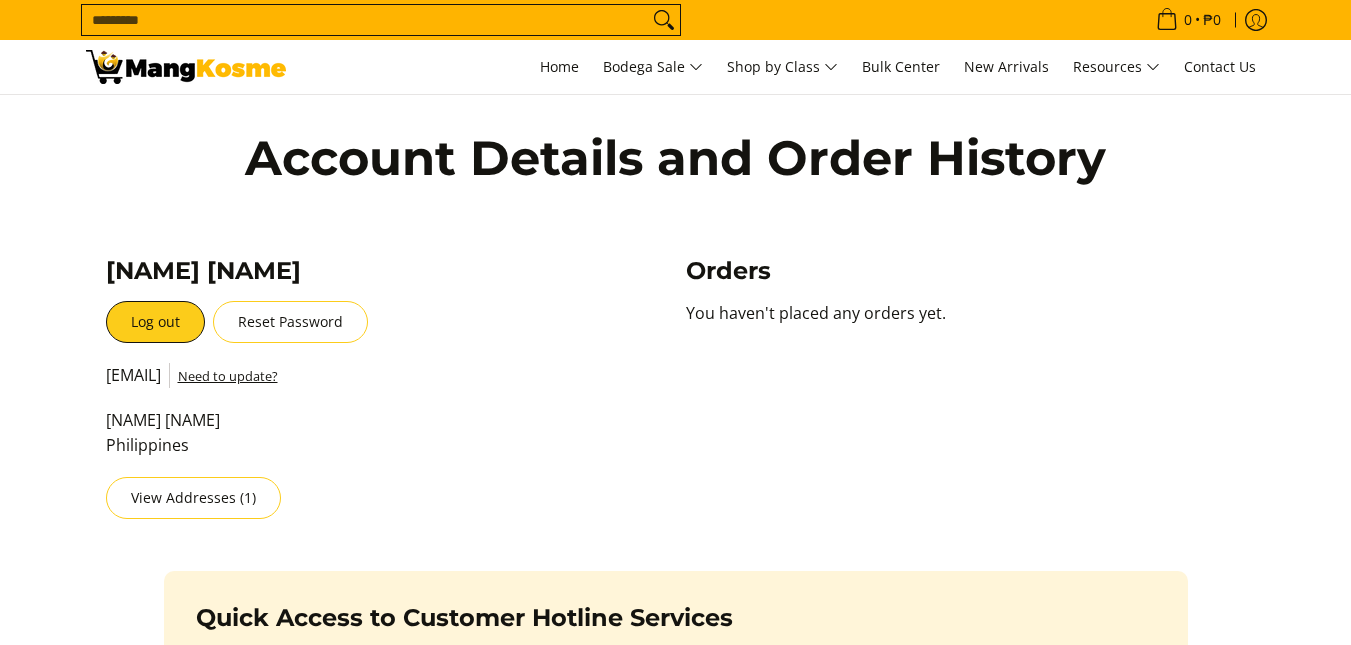 scroll, scrollTop: 0, scrollLeft: 0, axis: both 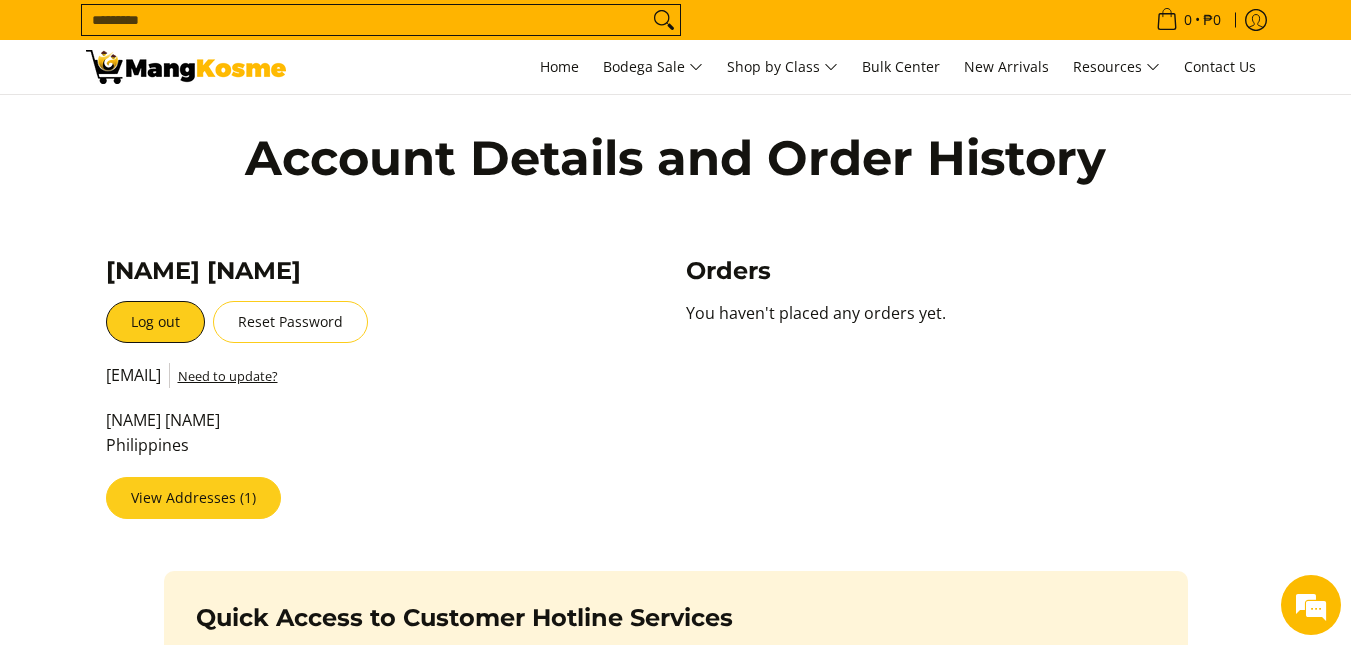 click on "View Addresses (1)" at bounding box center (193, 498) 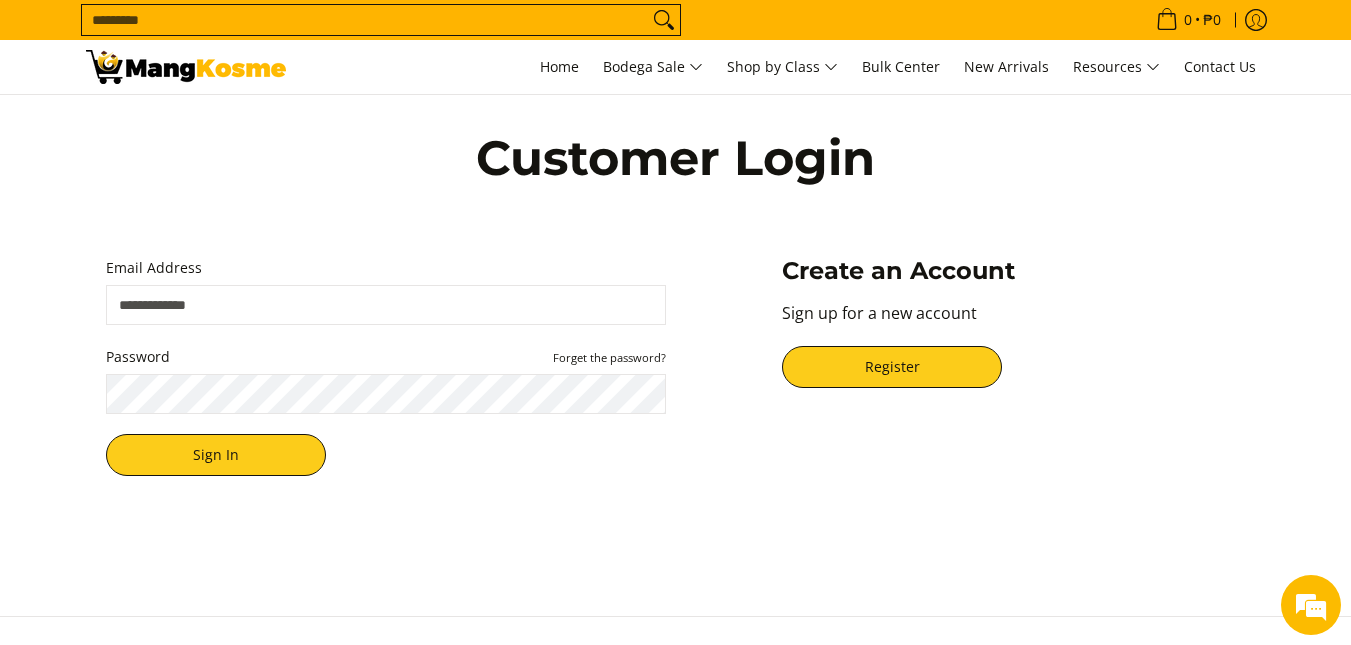 scroll, scrollTop: 0, scrollLeft: 0, axis: both 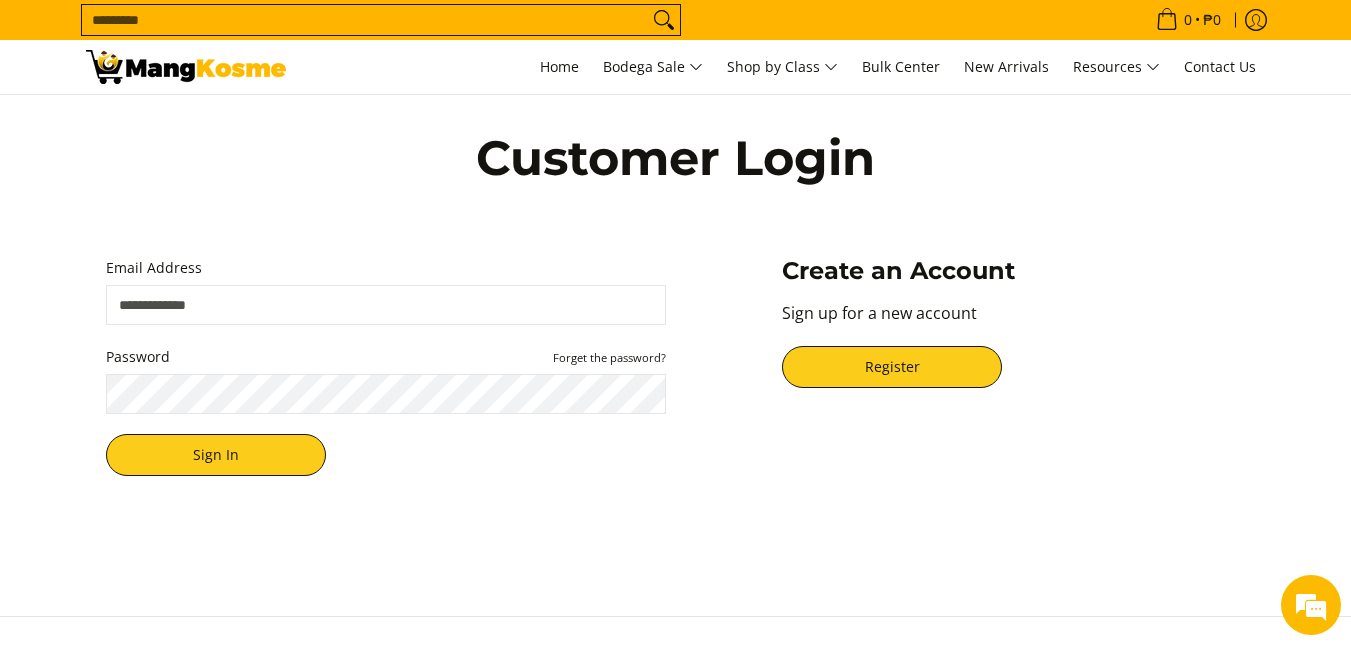 click on "Email Address" at bounding box center [386, 305] 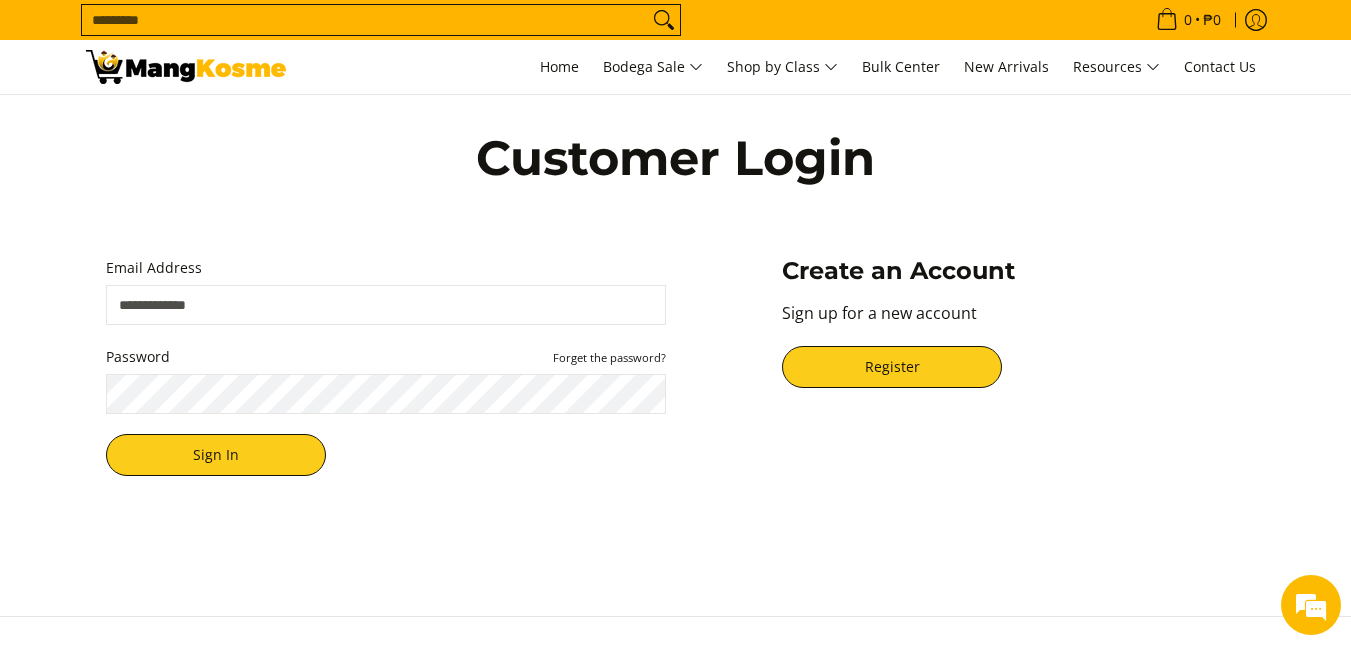 type on "**********" 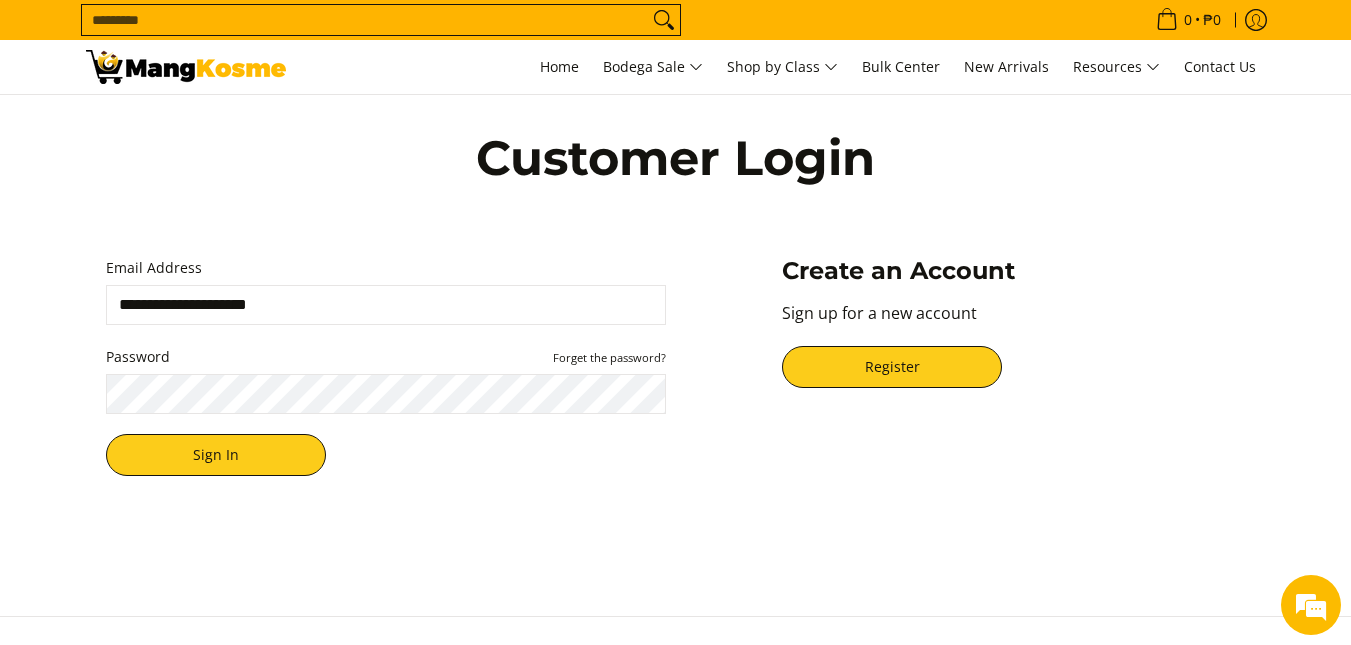 scroll, scrollTop: 0, scrollLeft: 0, axis: both 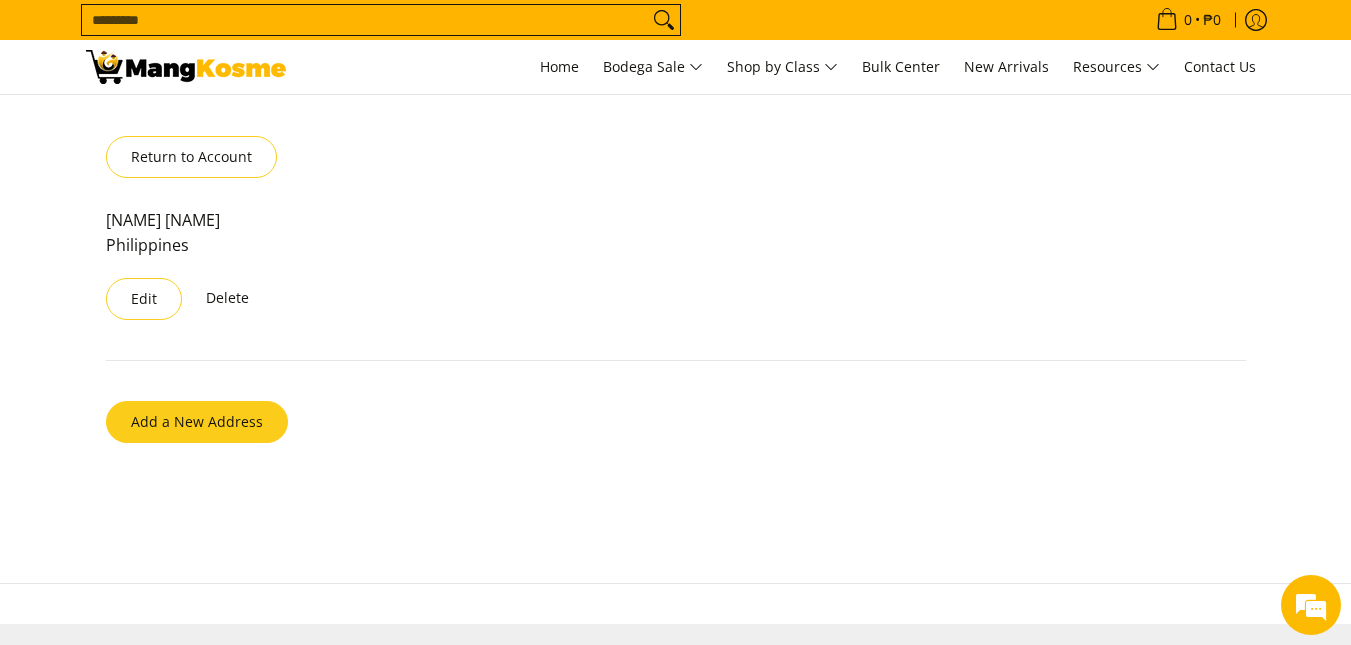 click on "Add a New Address" at bounding box center [197, 422] 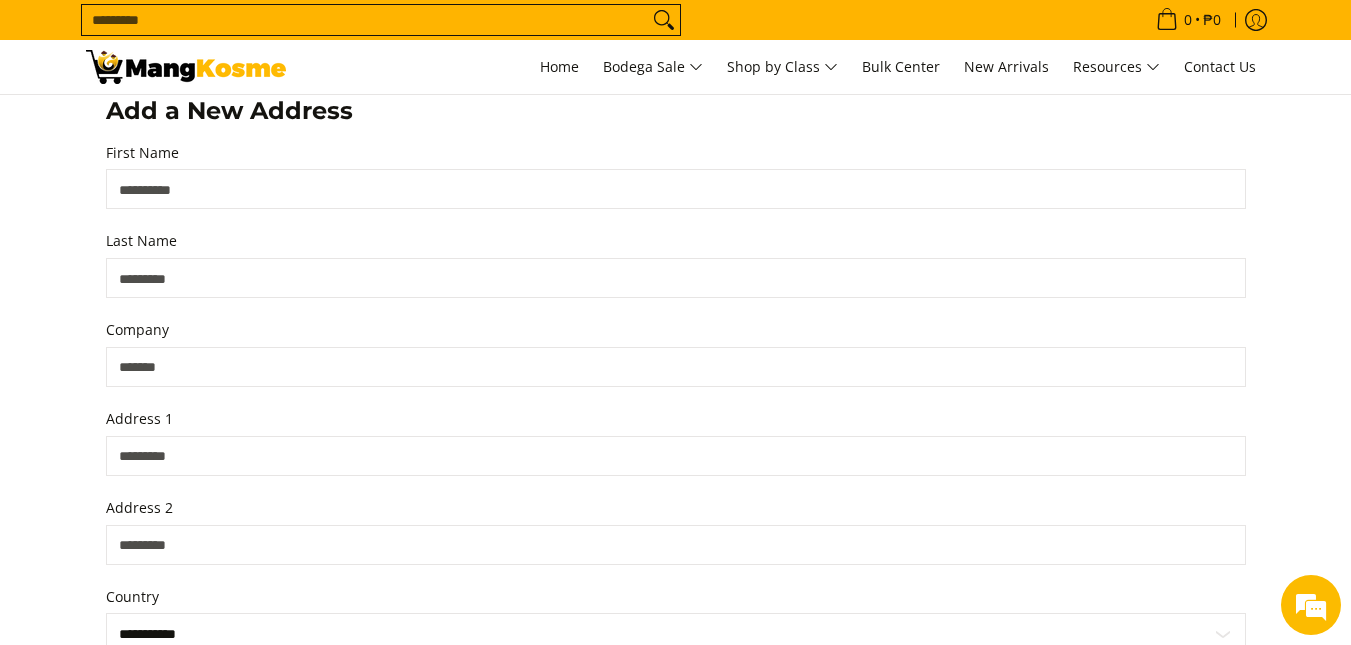 scroll, scrollTop: 508, scrollLeft: 0, axis: vertical 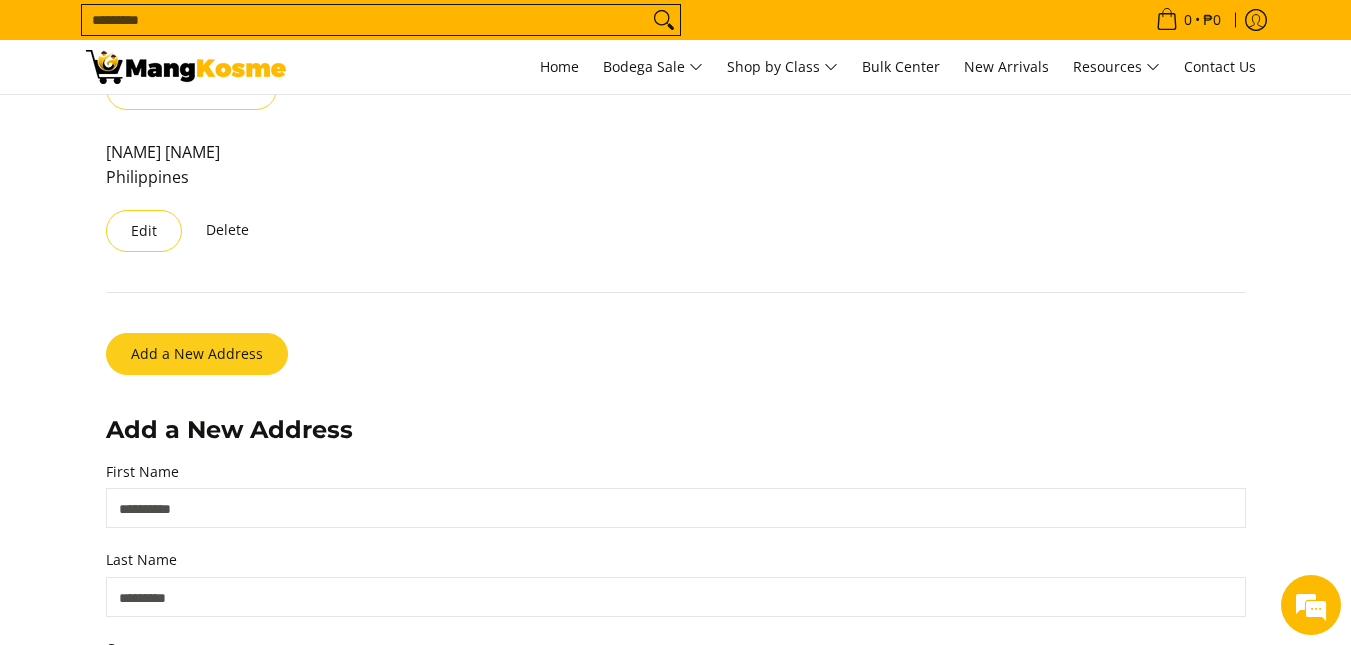 click on "Add a New Address" at bounding box center [197, 354] 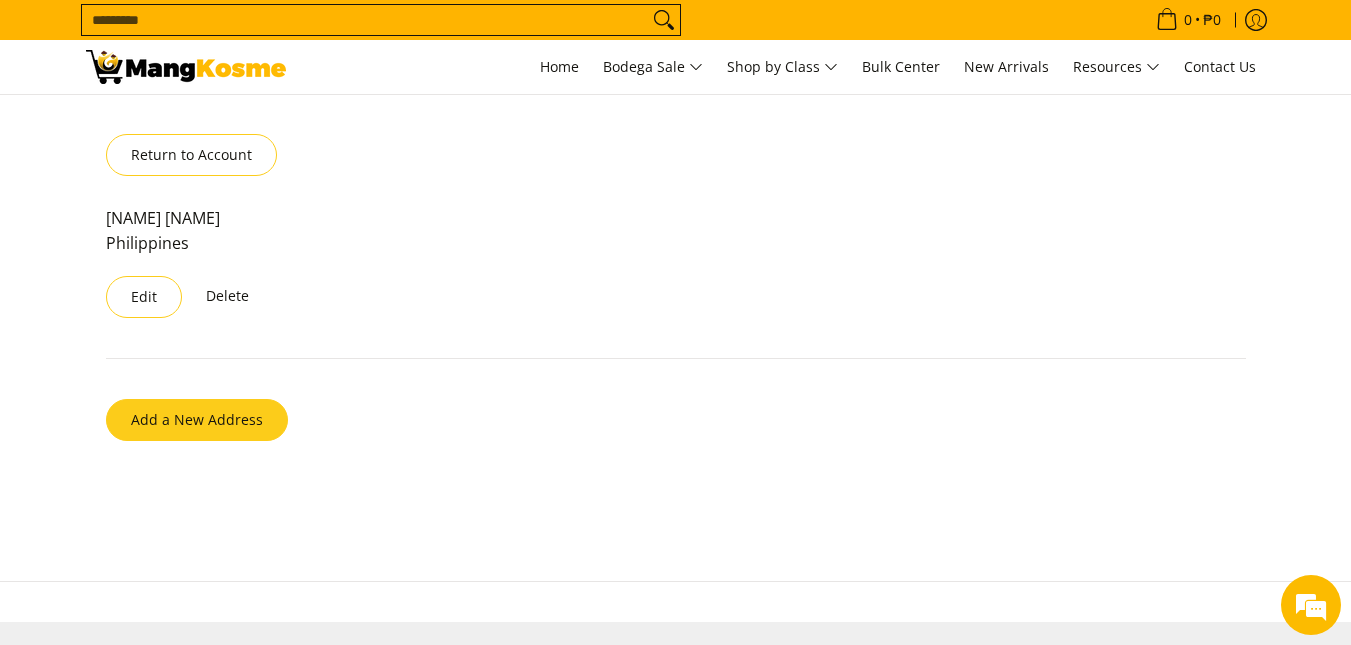 scroll, scrollTop: 93, scrollLeft: 0, axis: vertical 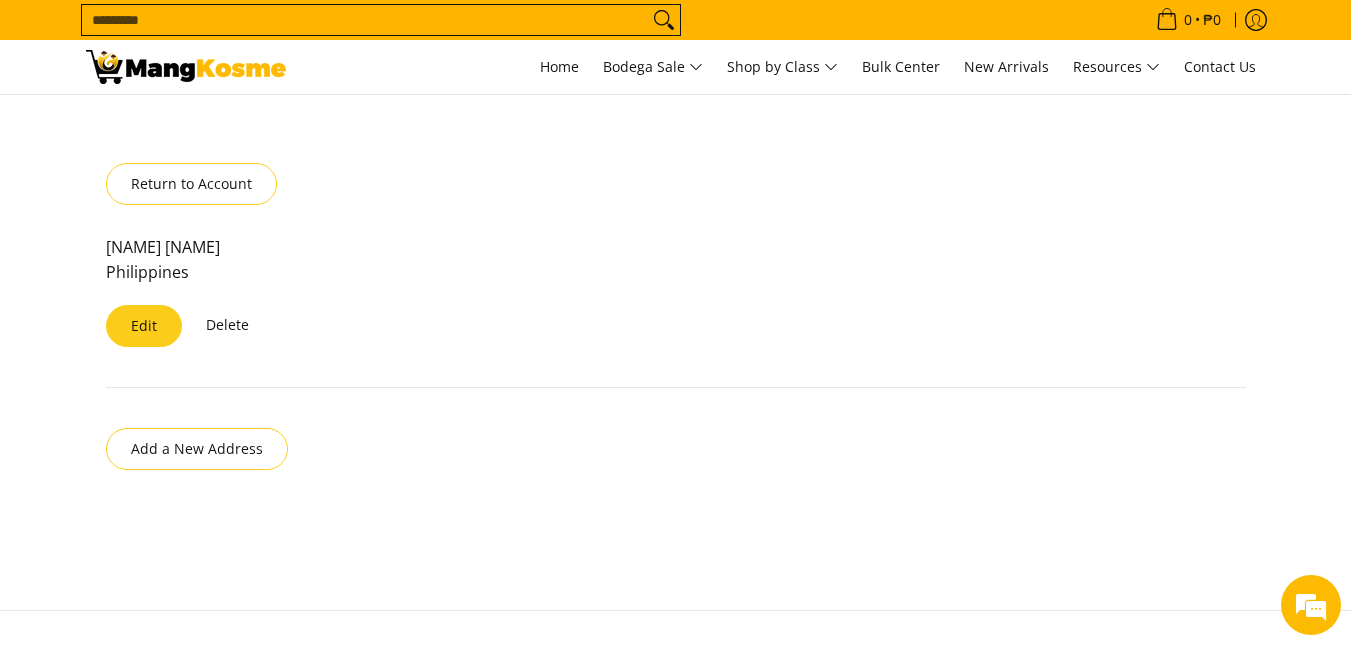 click on "Edit" at bounding box center [144, 326] 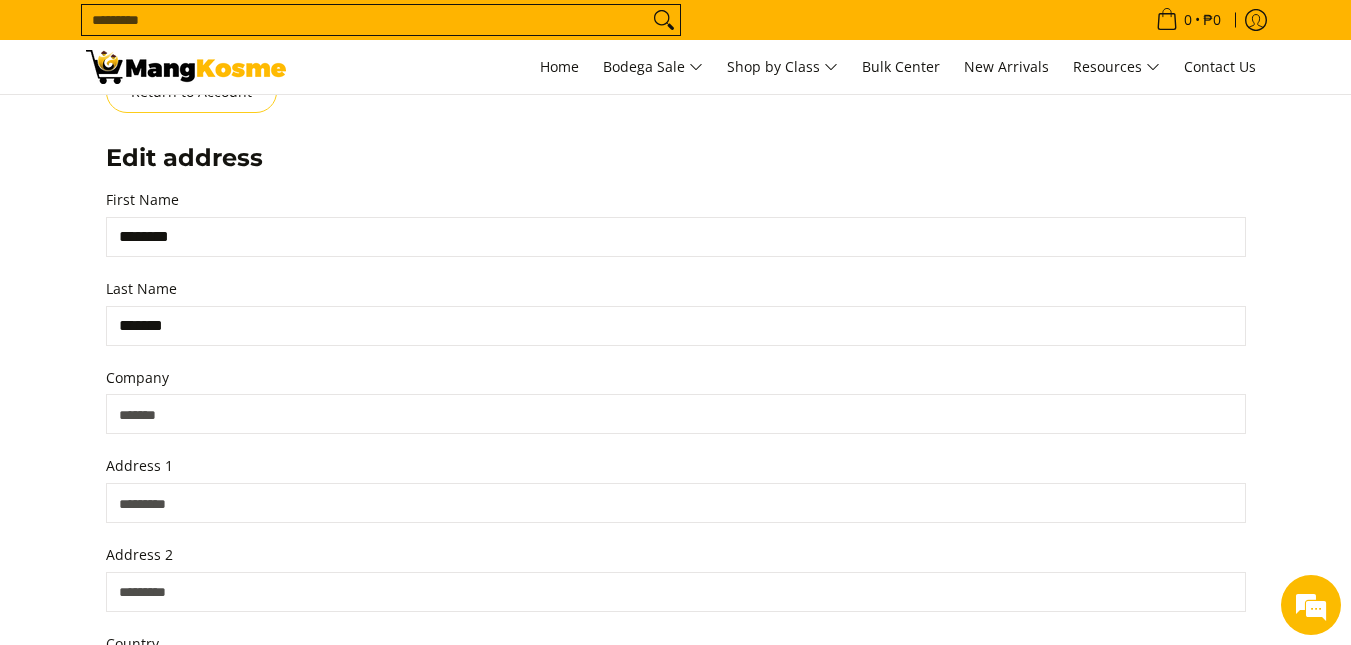 scroll, scrollTop: 233, scrollLeft: 0, axis: vertical 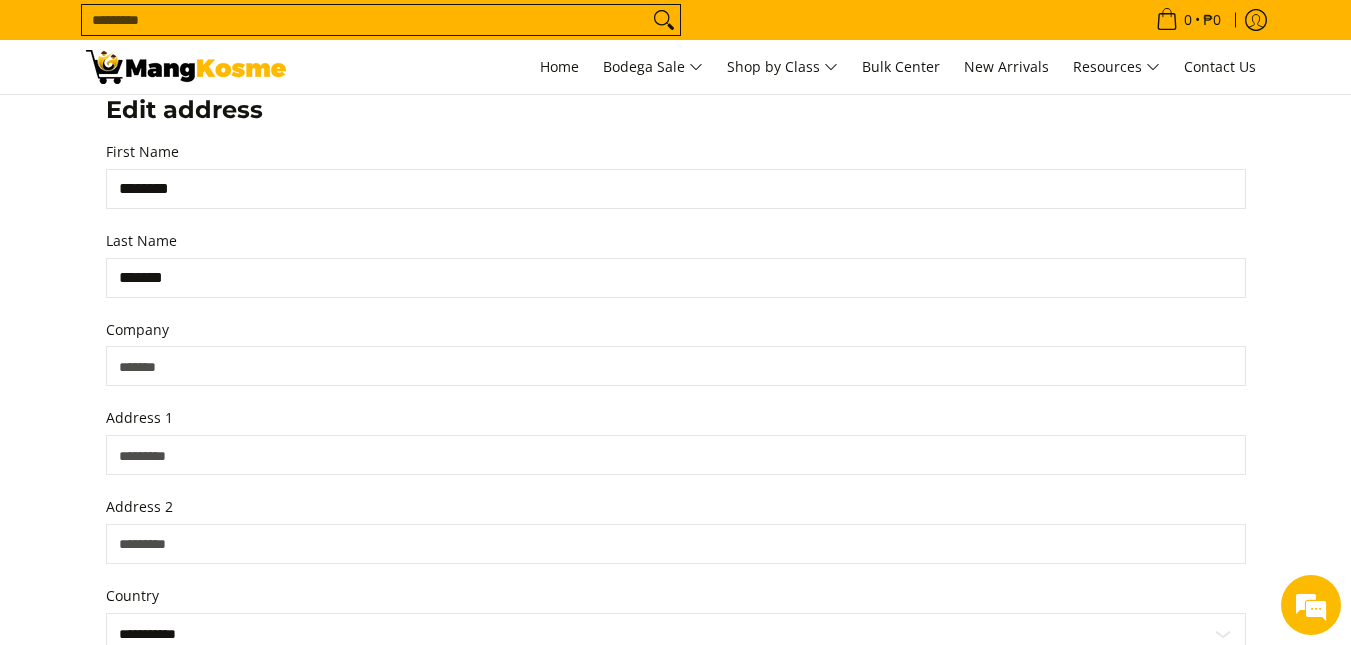 click on "Address 1" at bounding box center [676, 455] 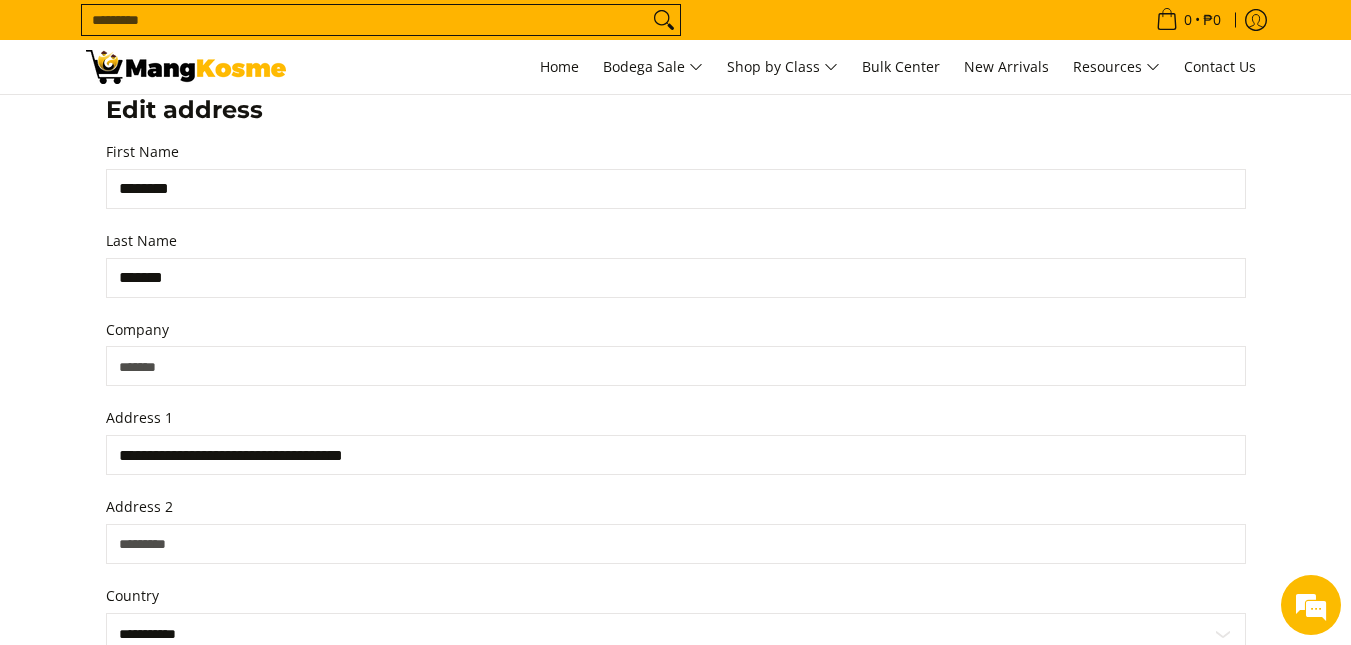 type on "**********" 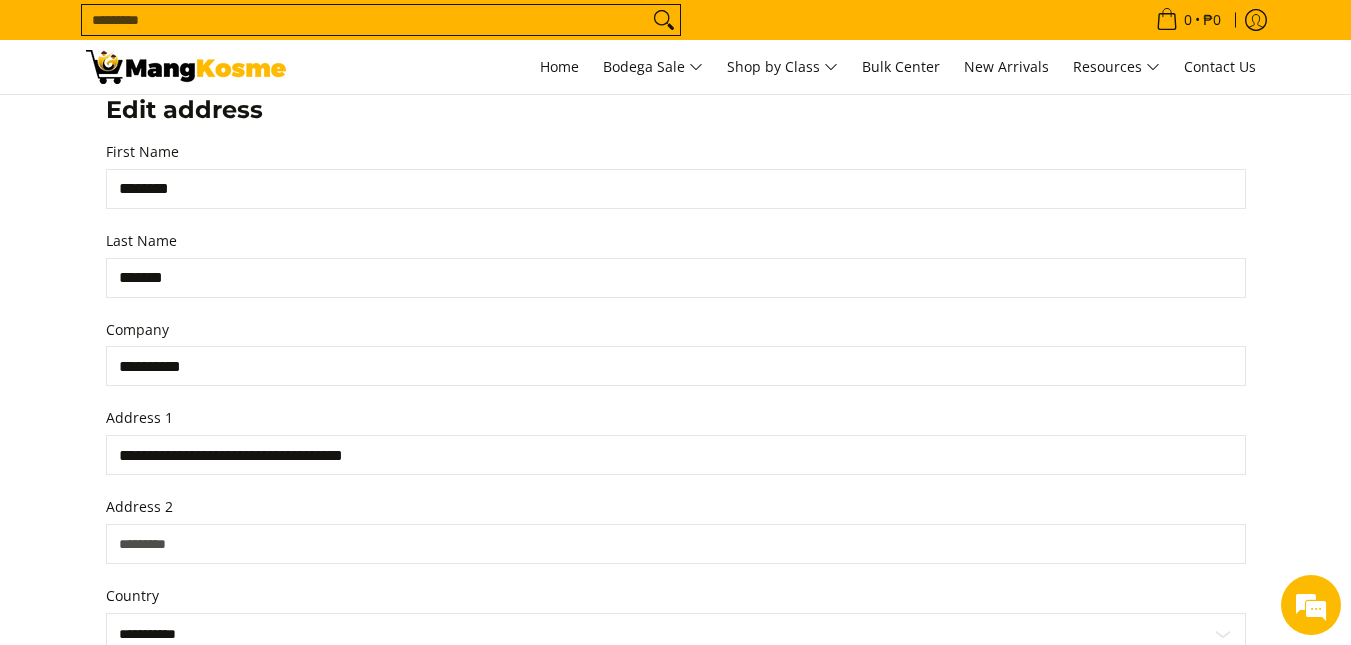 select on "*****" 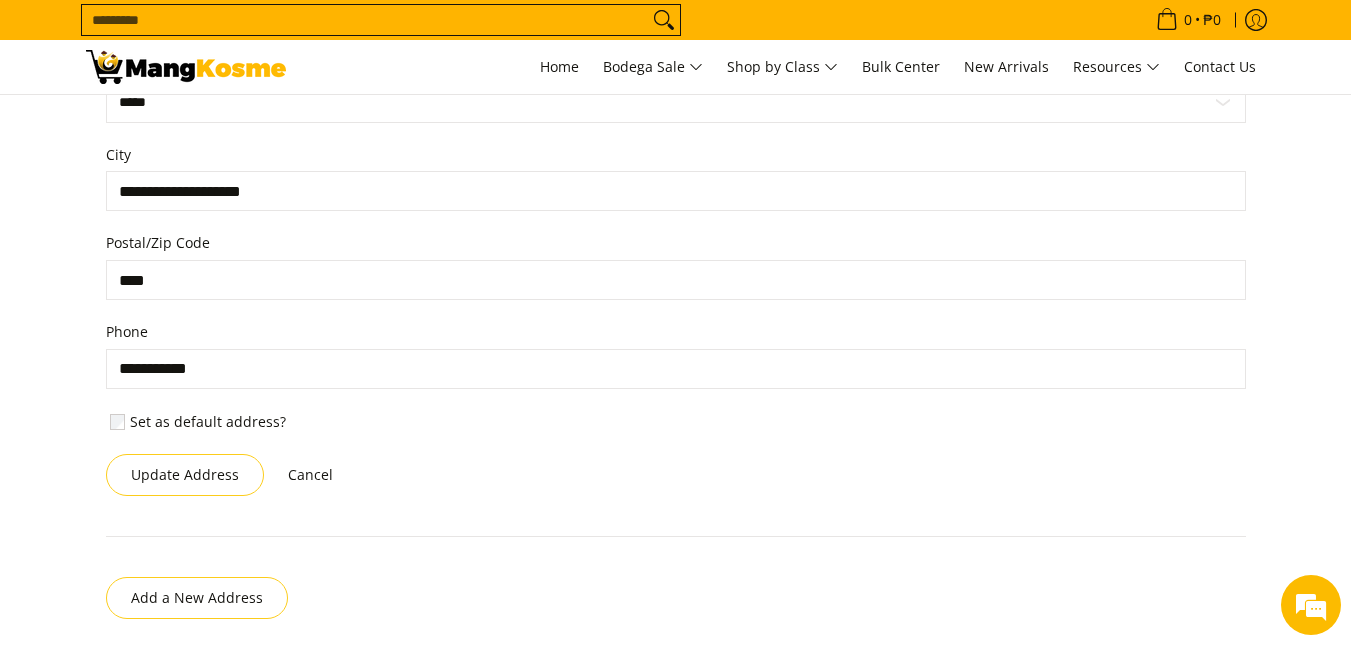 scroll, scrollTop: 913, scrollLeft: 0, axis: vertical 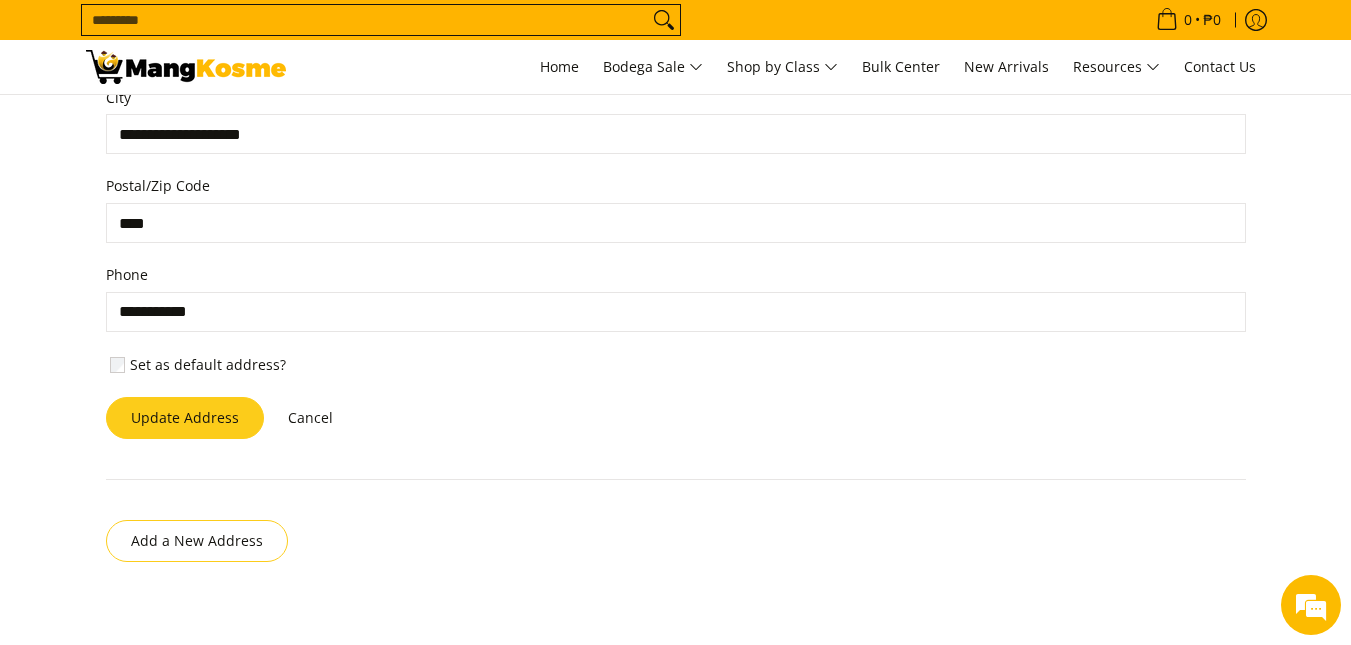 click on "Update Address" at bounding box center [185, 418] 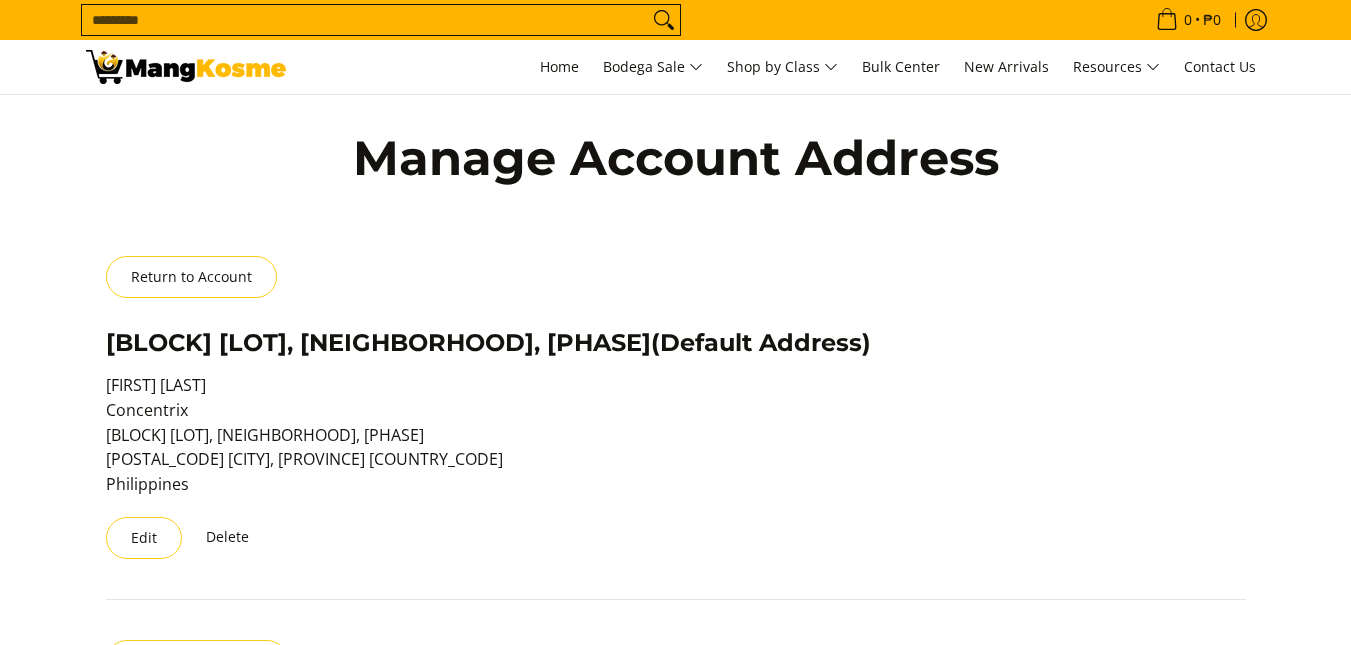 scroll, scrollTop: 0, scrollLeft: 0, axis: both 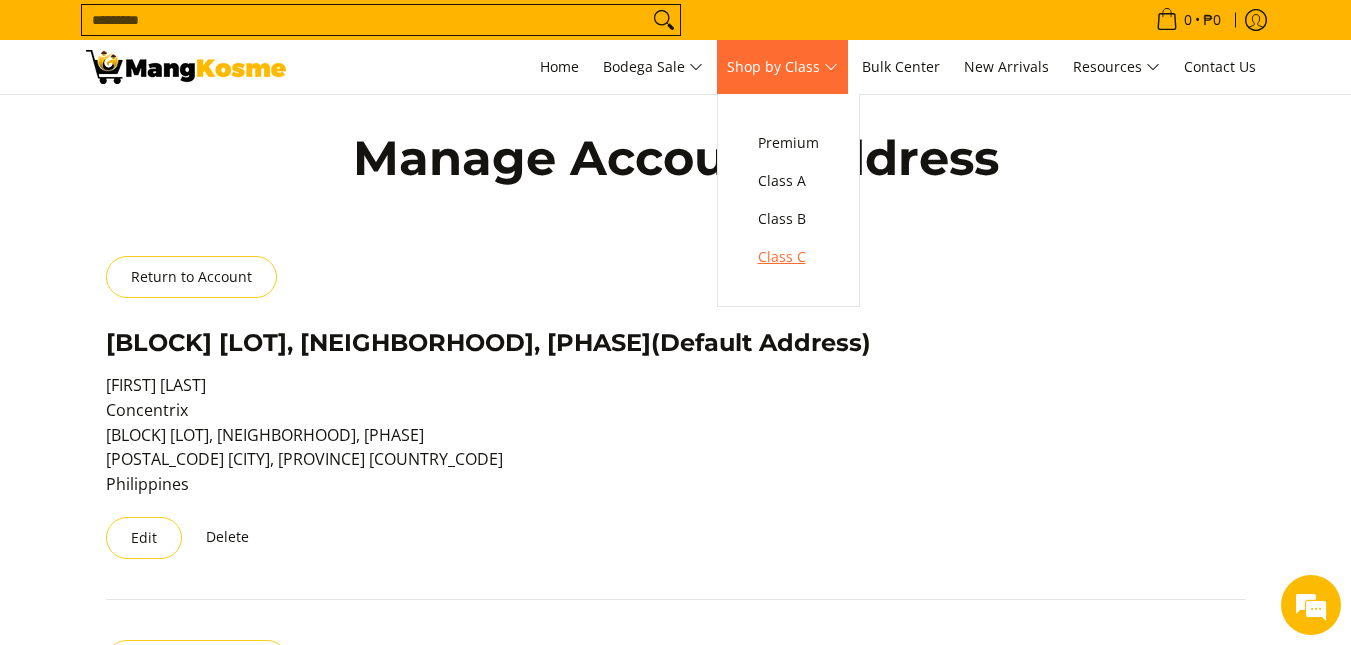 click on "Class C" at bounding box center [788, 257] 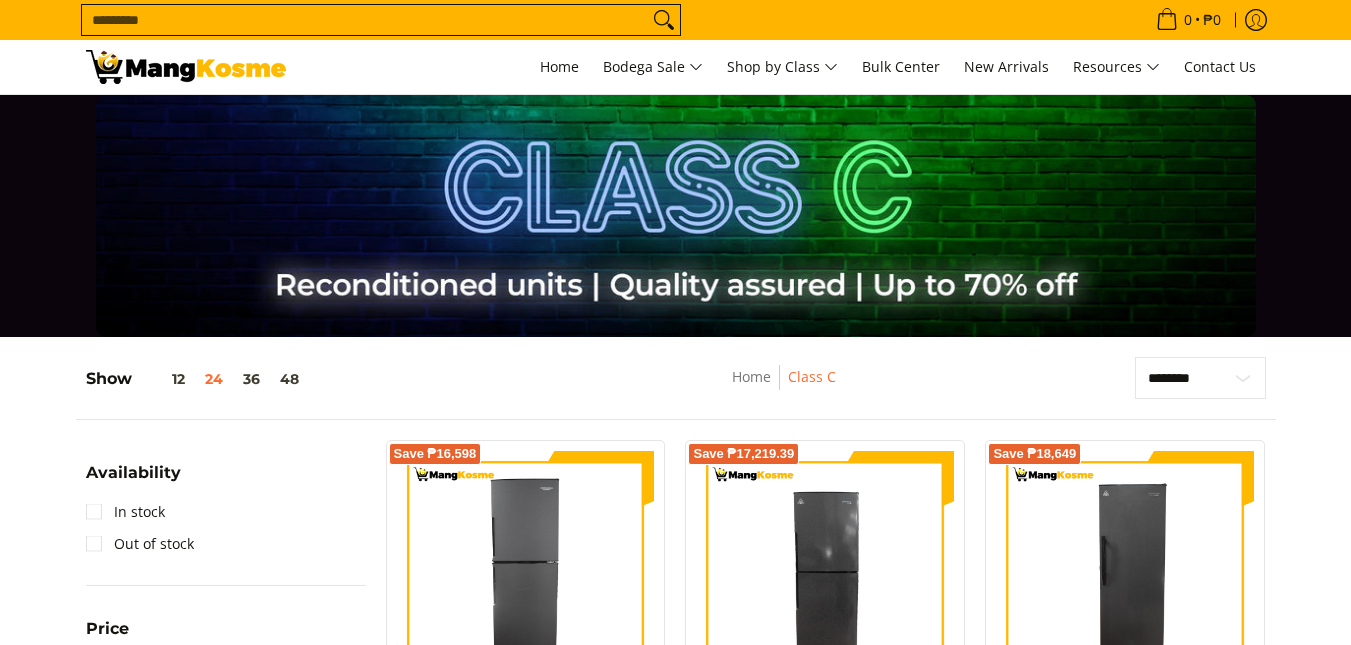 scroll, scrollTop: 0, scrollLeft: 0, axis: both 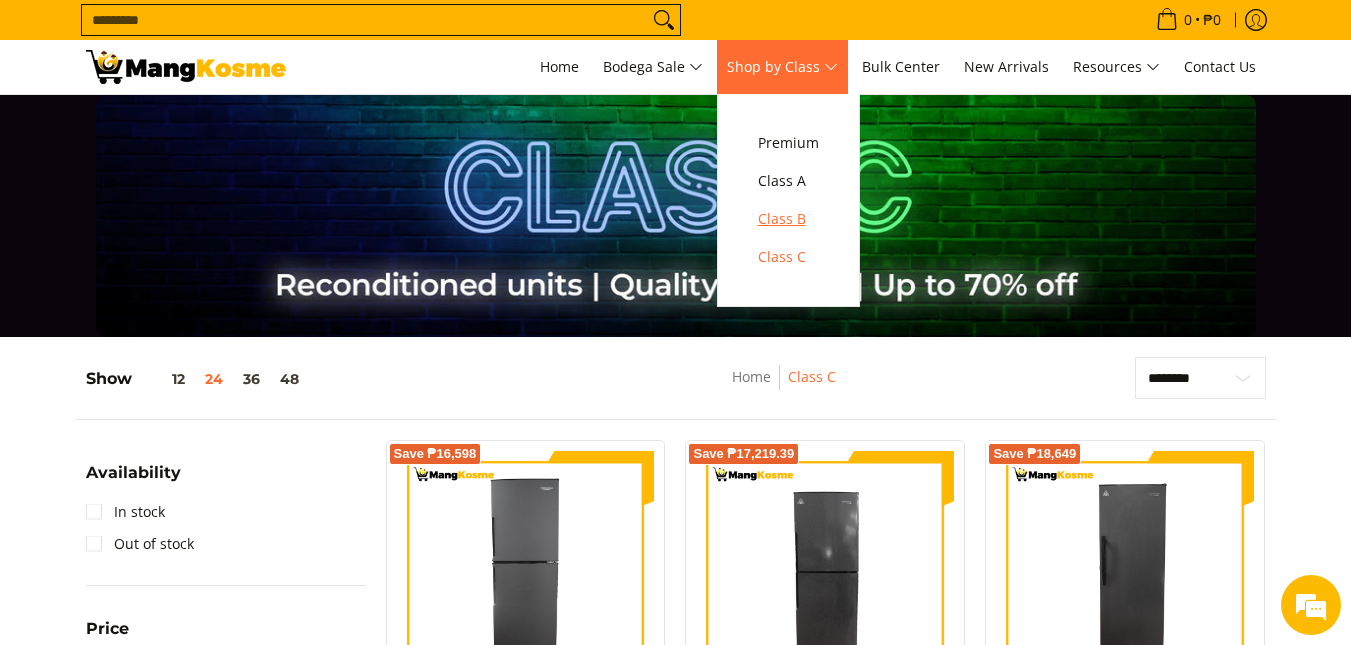 click on "Class B" at bounding box center [788, 219] 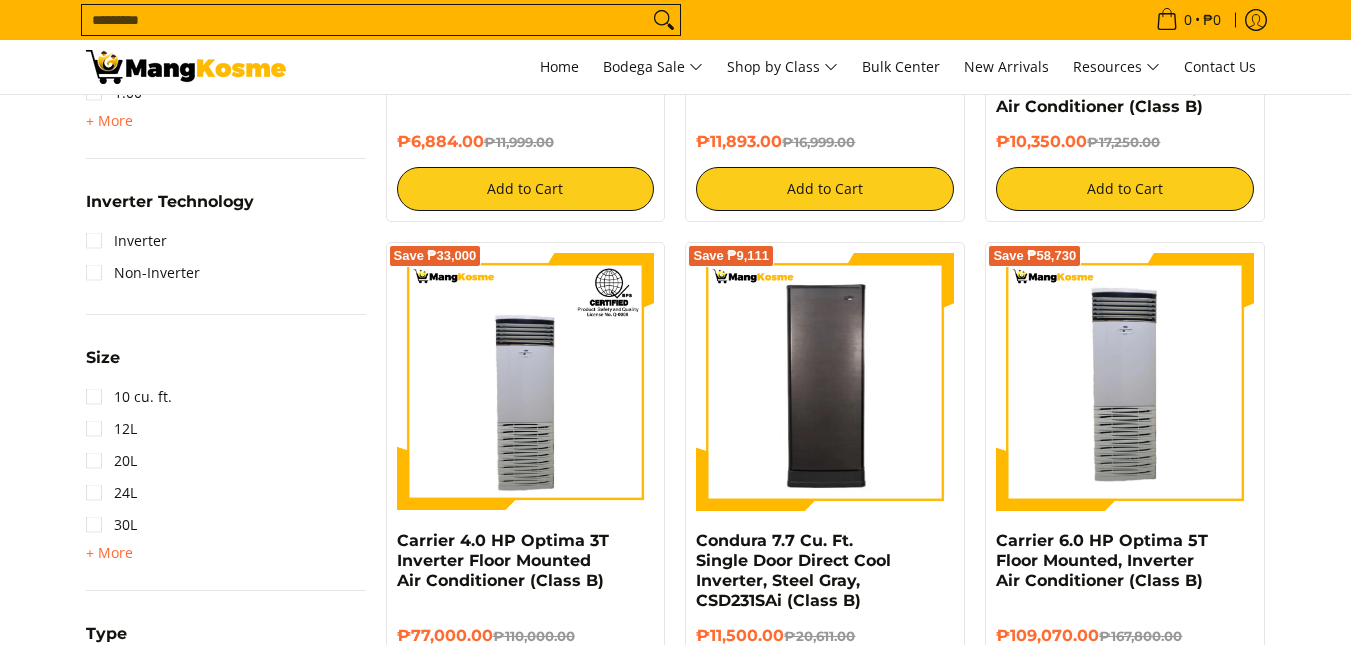 scroll, scrollTop: 0, scrollLeft: 0, axis: both 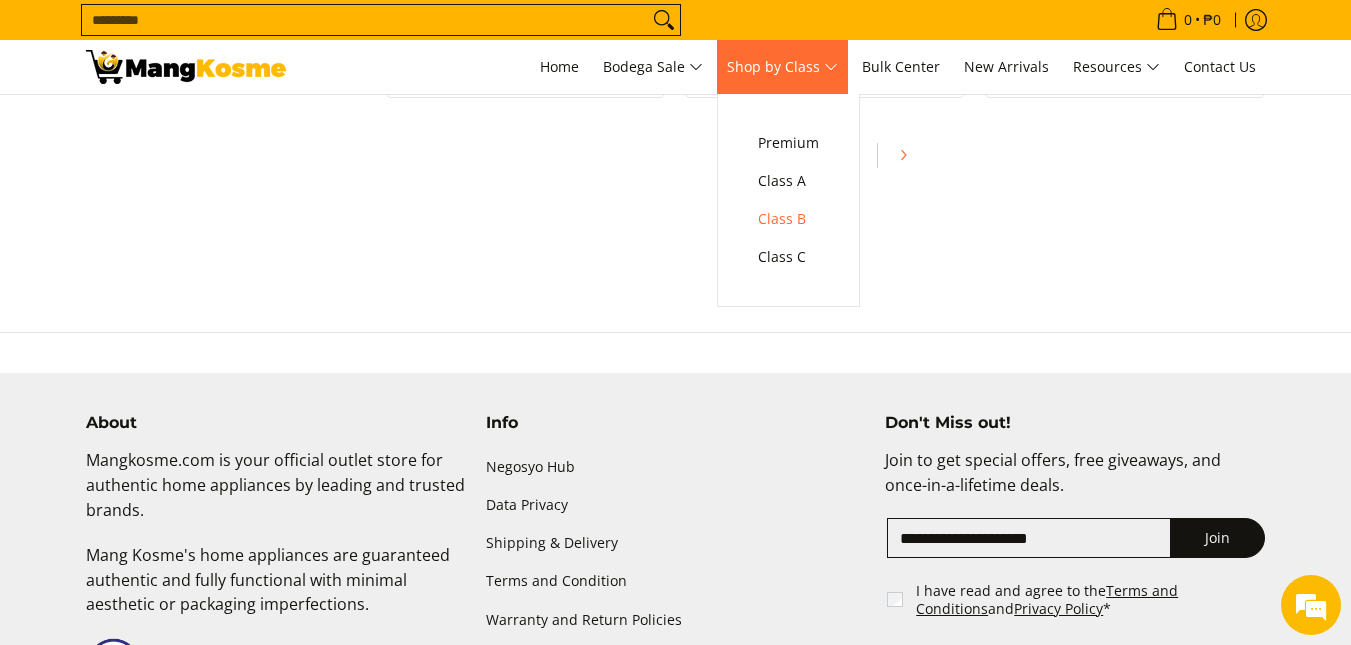click on "Shop by Class" at bounding box center (782, 67) 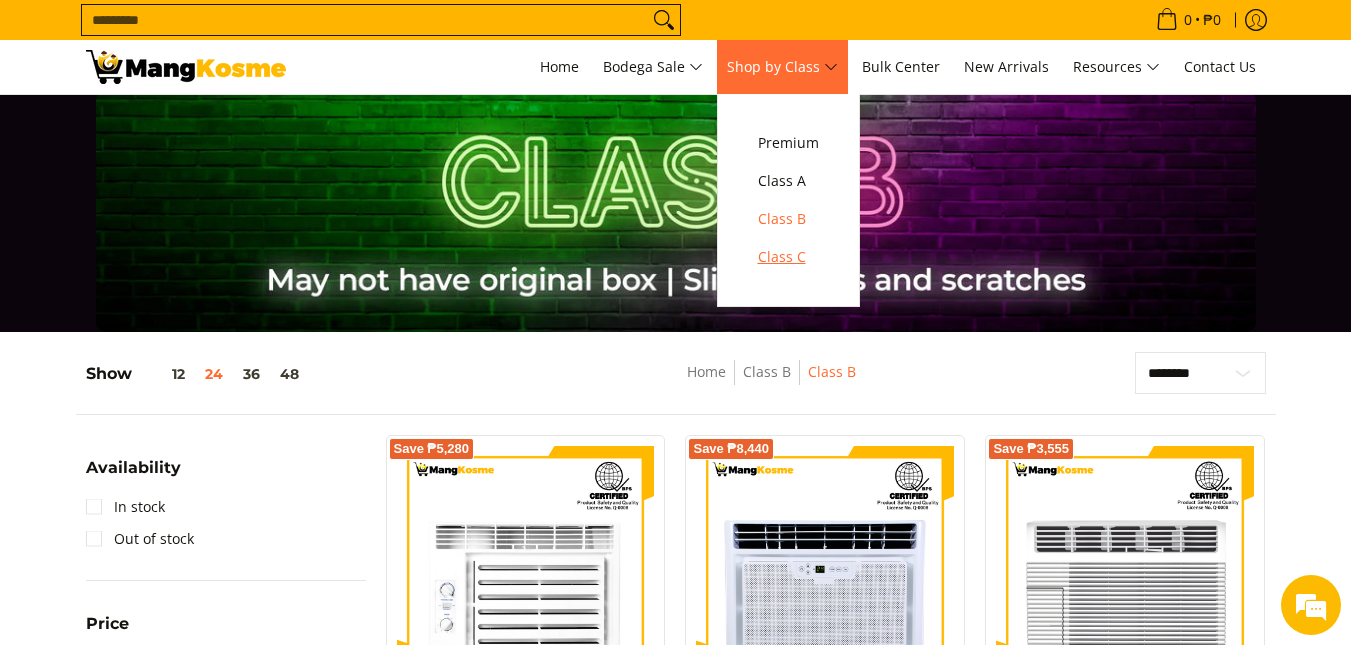 scroll, scrollTop: 0, scrollLeft: 0, axis: both 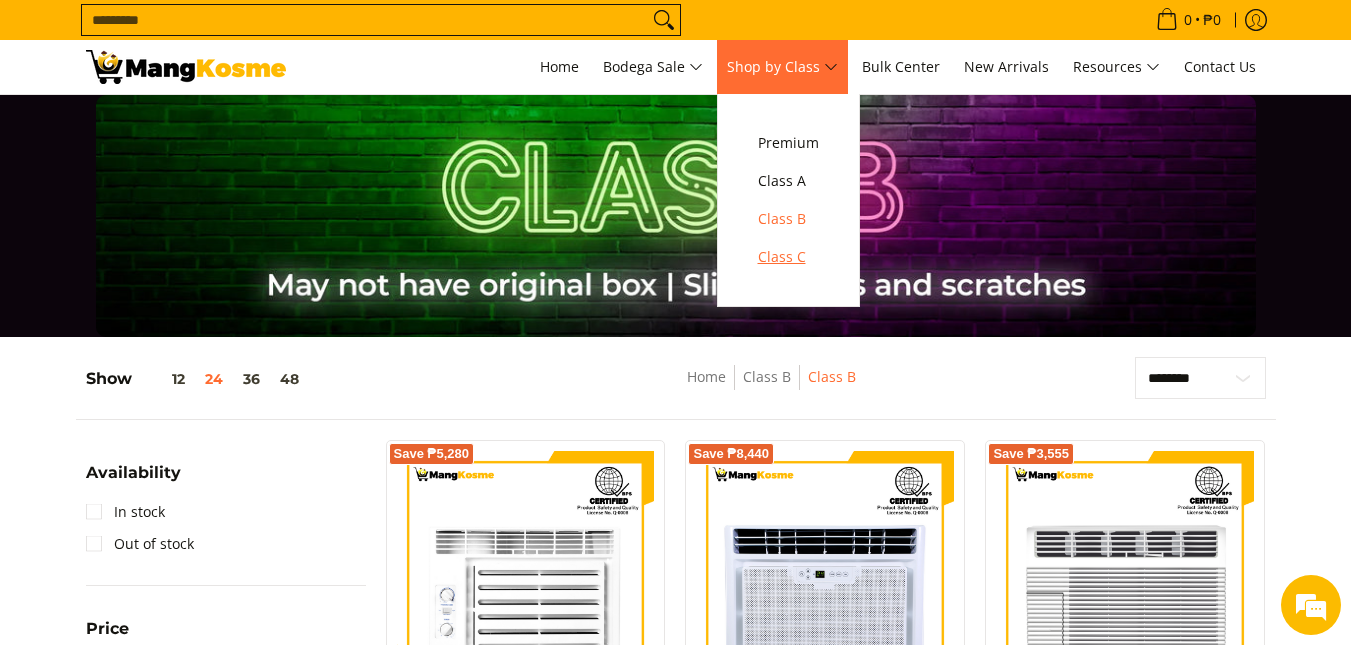 click on "Class C" at bounding box center [788, 257] 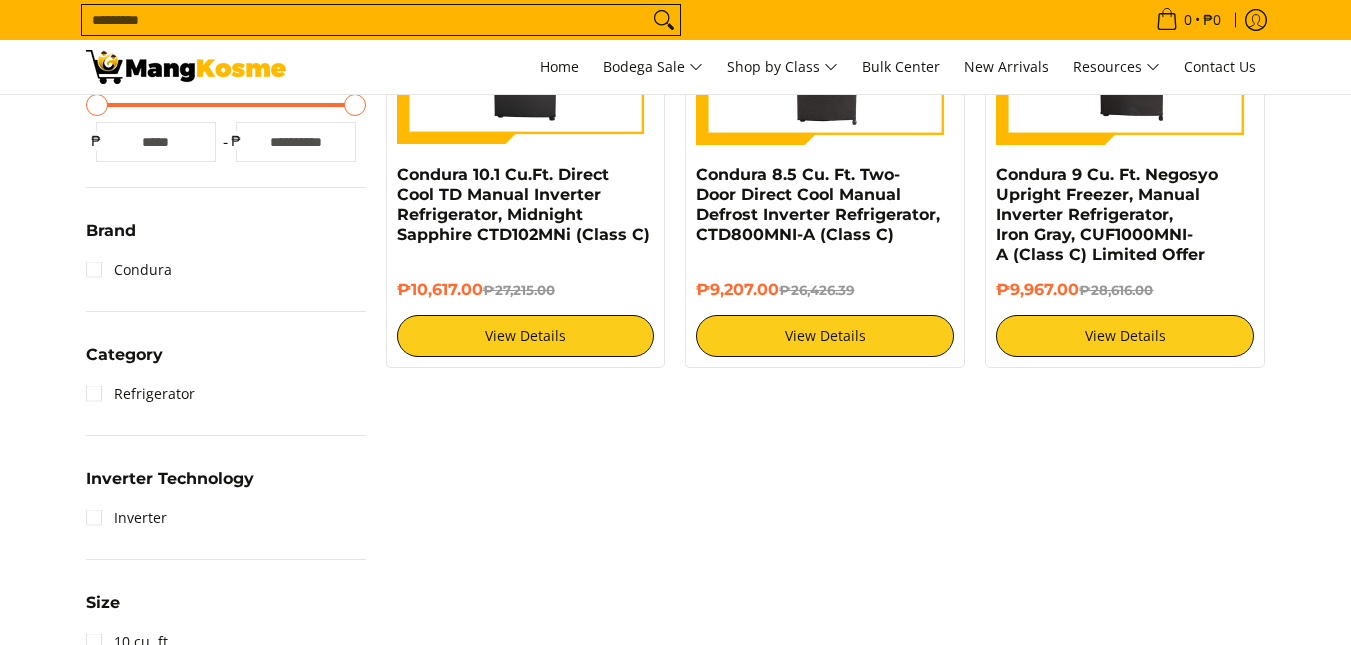 scroll, scrollTop: 0, scrollLeft: 0, axis: both 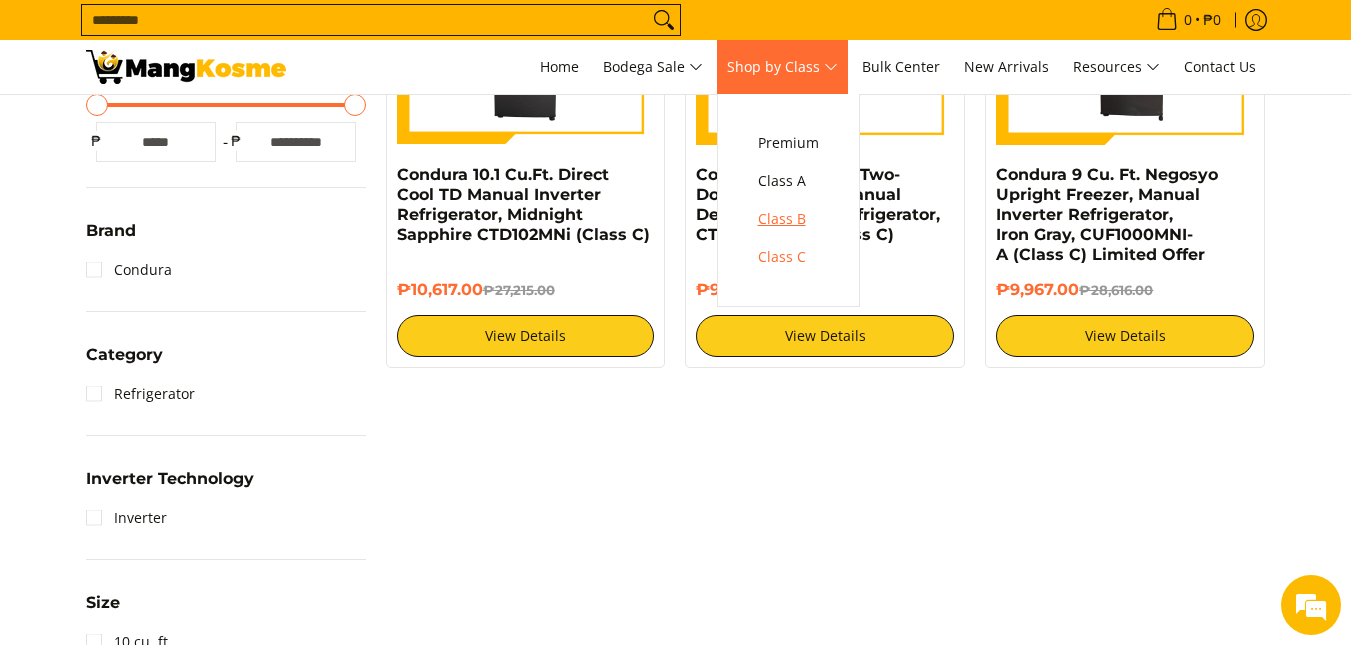 click on "Class B" at bounding box center (788, 219) 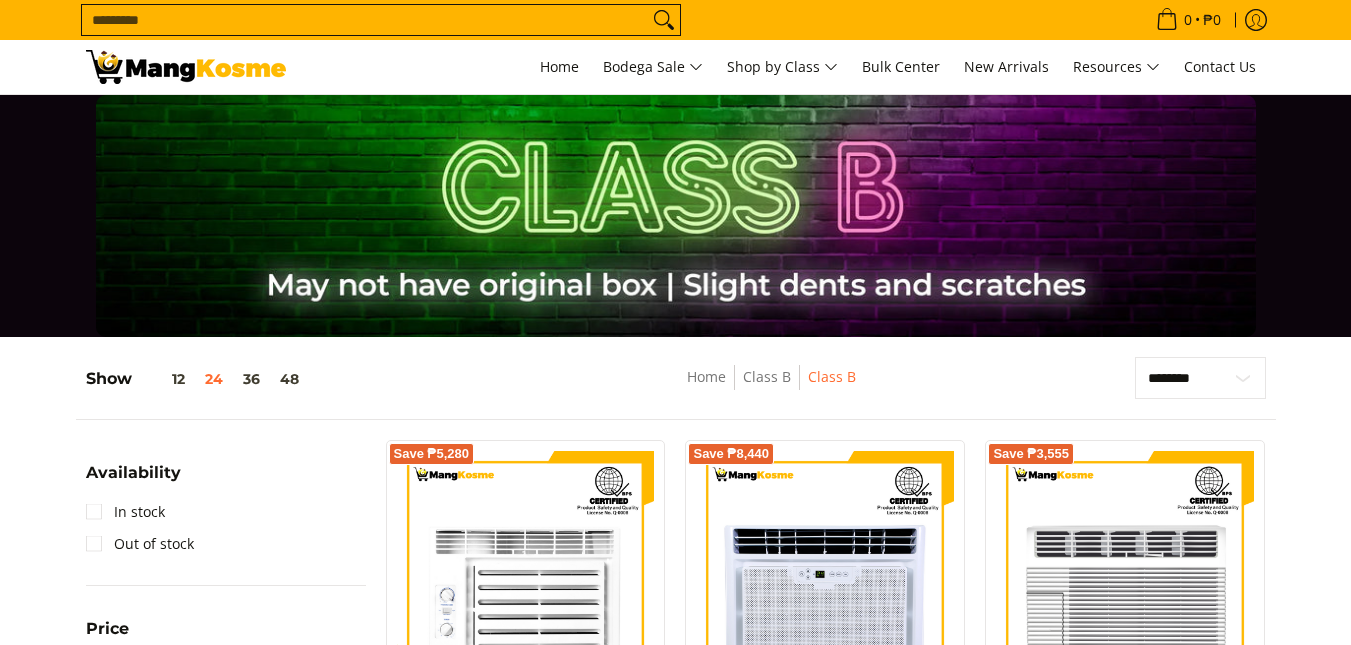 scroll, scrollTop: 0, scrollLeft: 0, axis: both 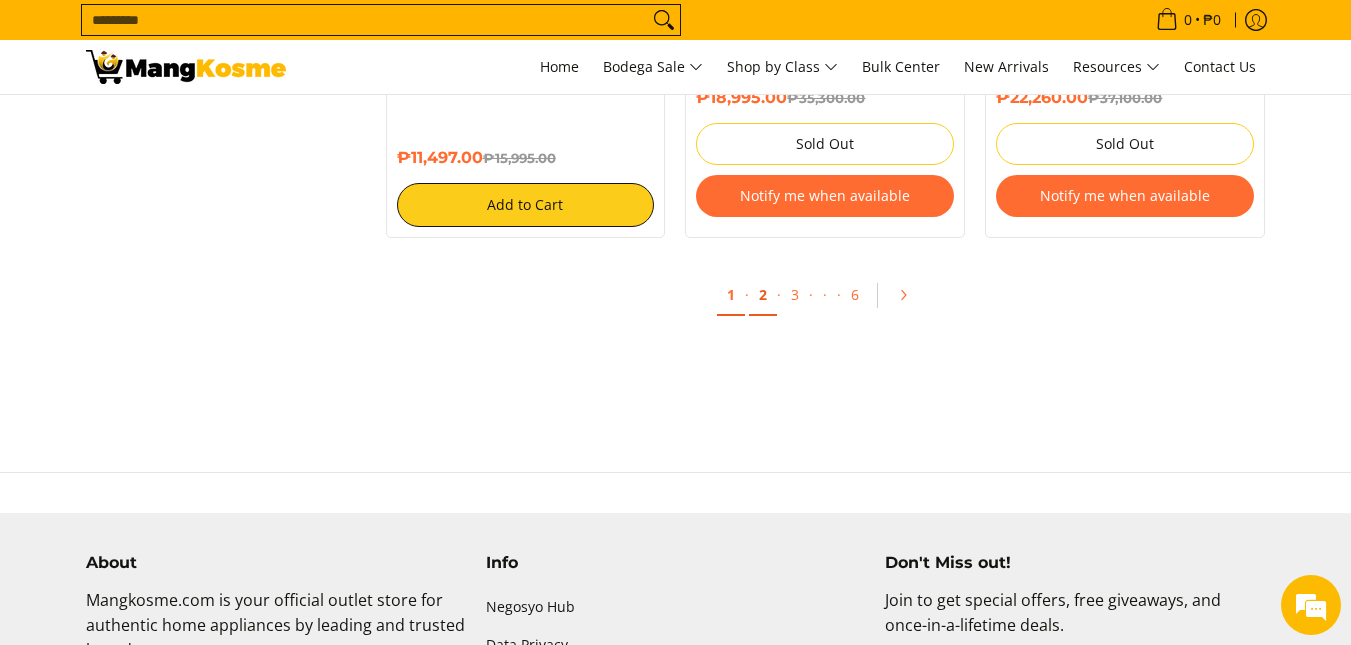 click on "2" at bounding box center [763, 295] 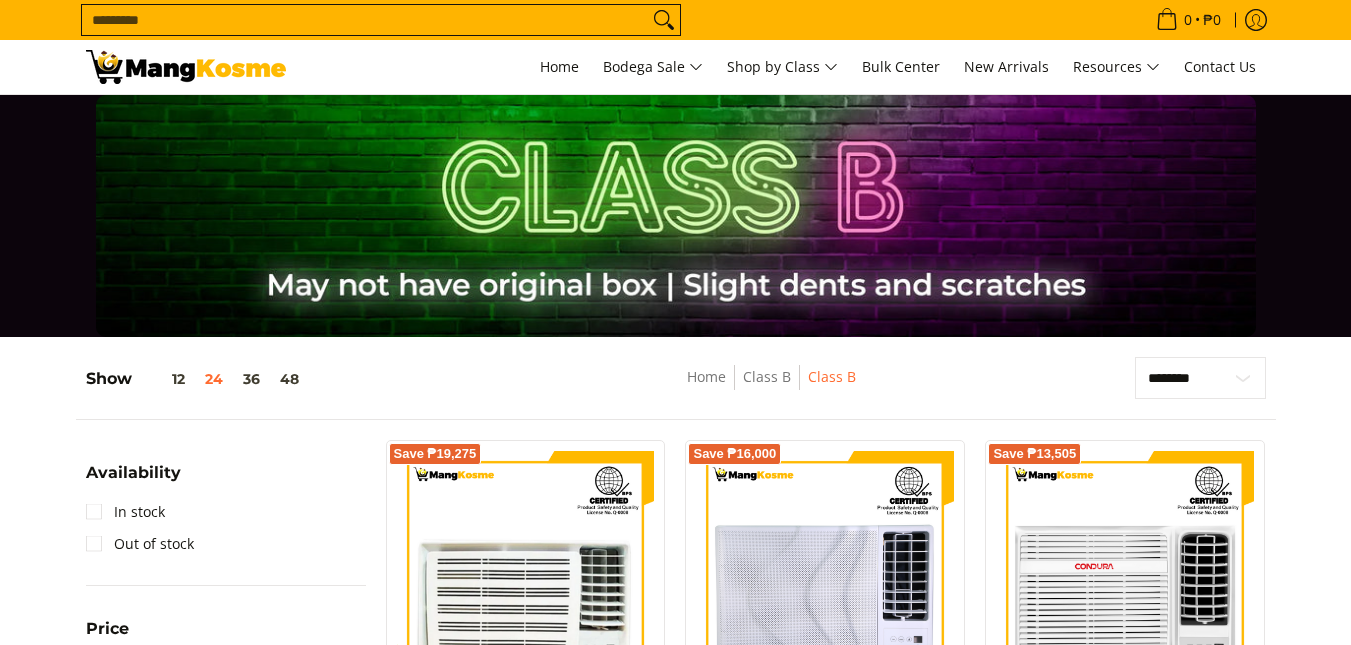scroll, scrollTop: 1213, scrollLeft: 0, axis: vertical 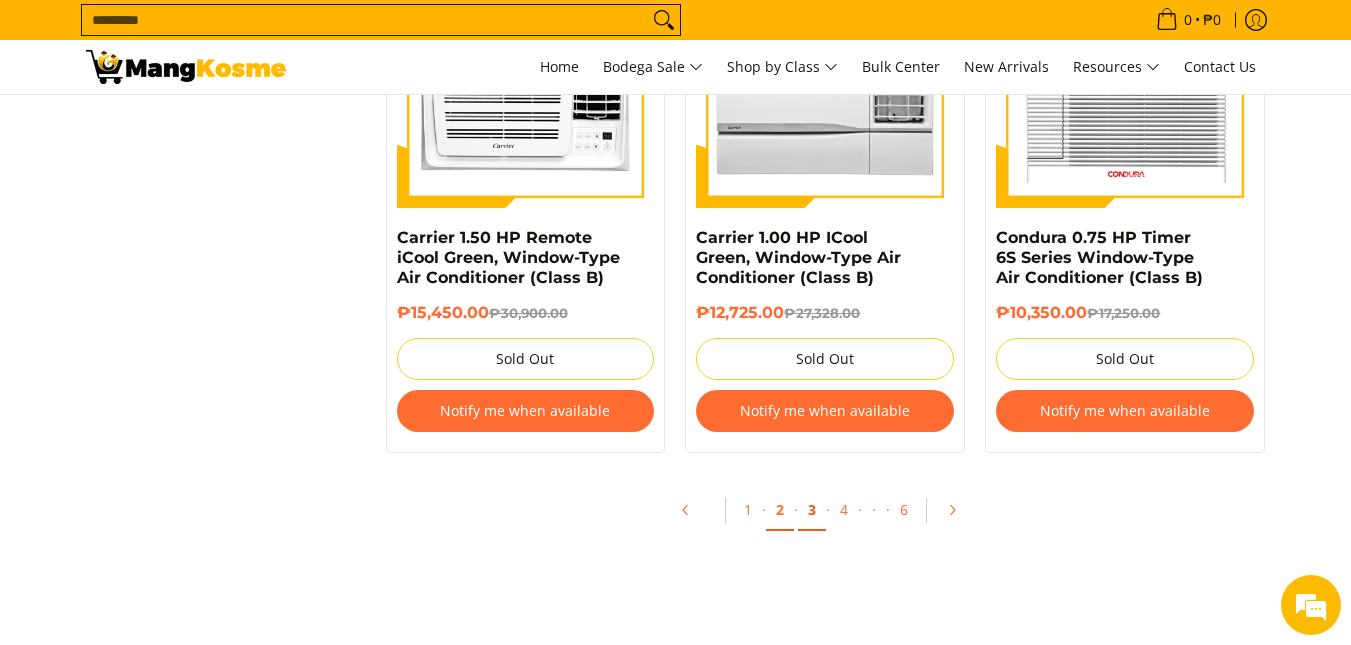 click on "3" at bounding box center [812, 510] 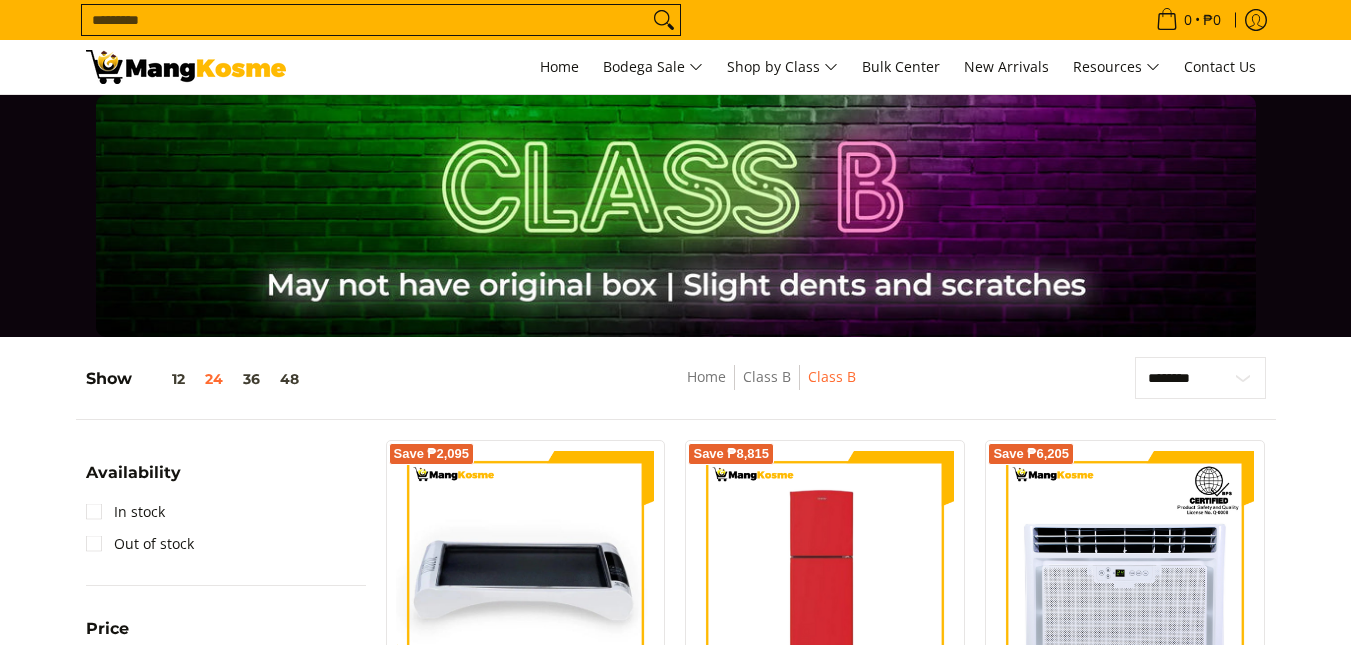 scroll, scrollTop: 0, scrollLeft: 0, axis: both 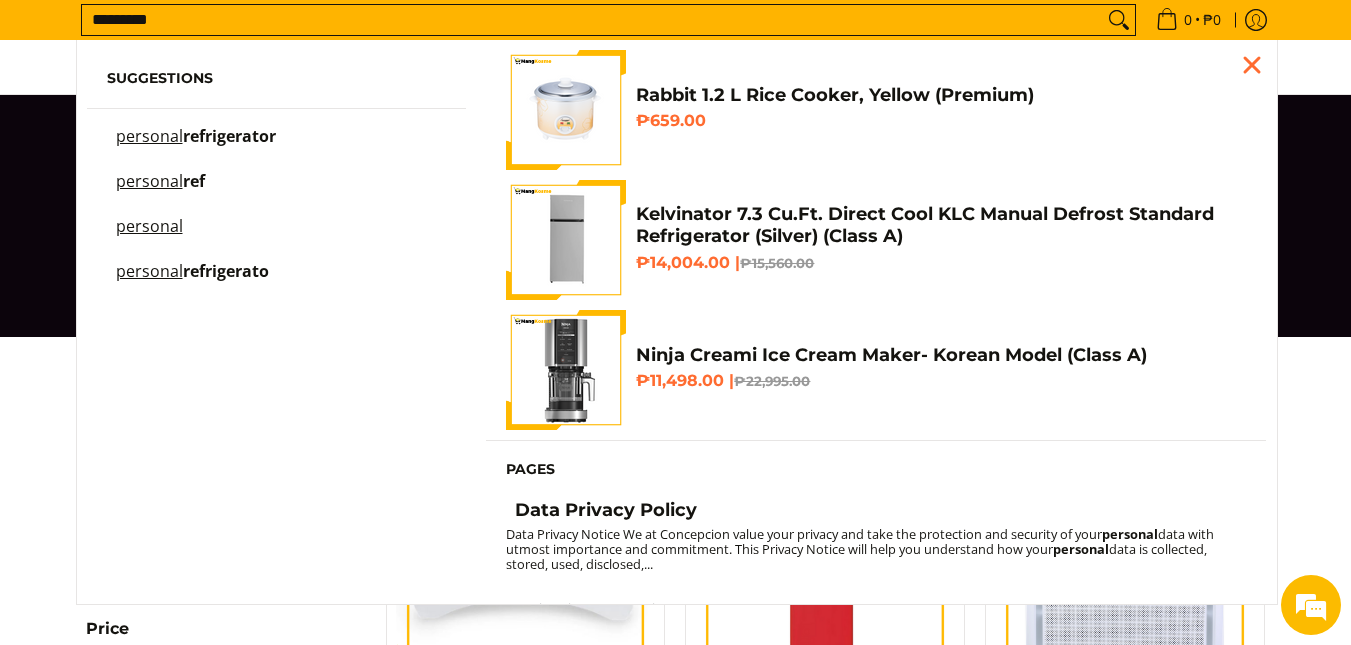 type on "********" 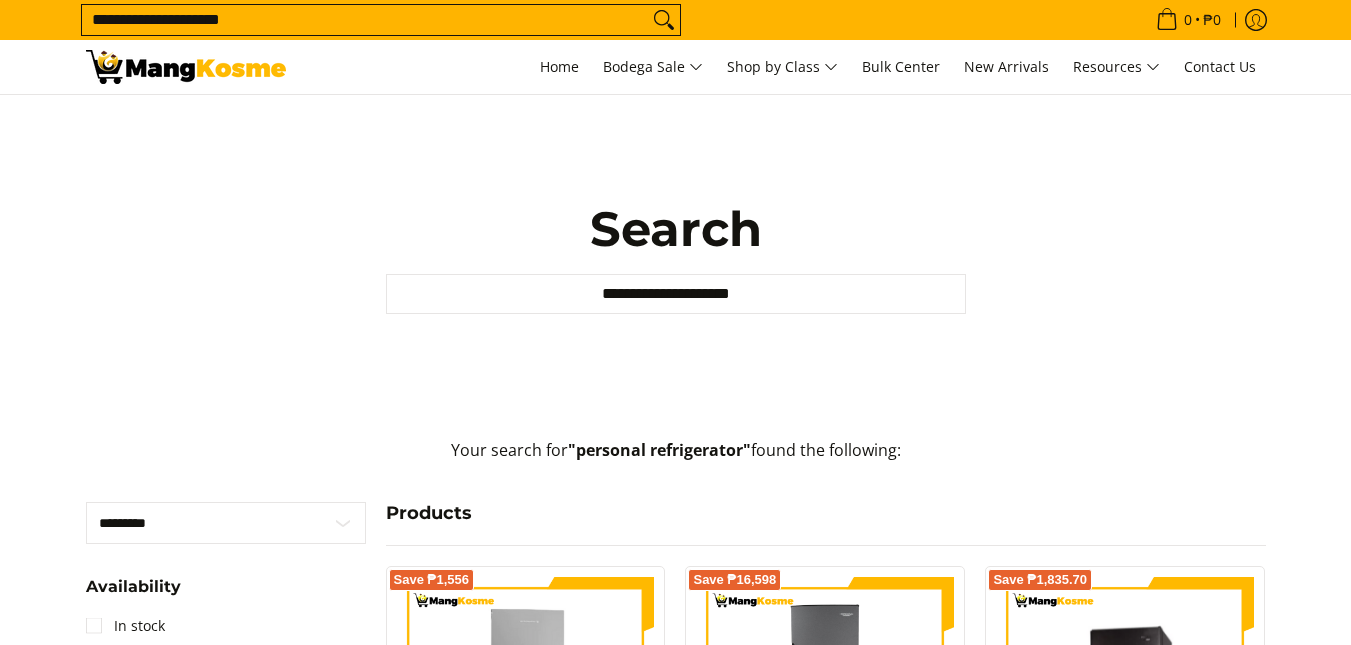 scroll, scrollTop: 0, scrollLeft: 0, axis: both 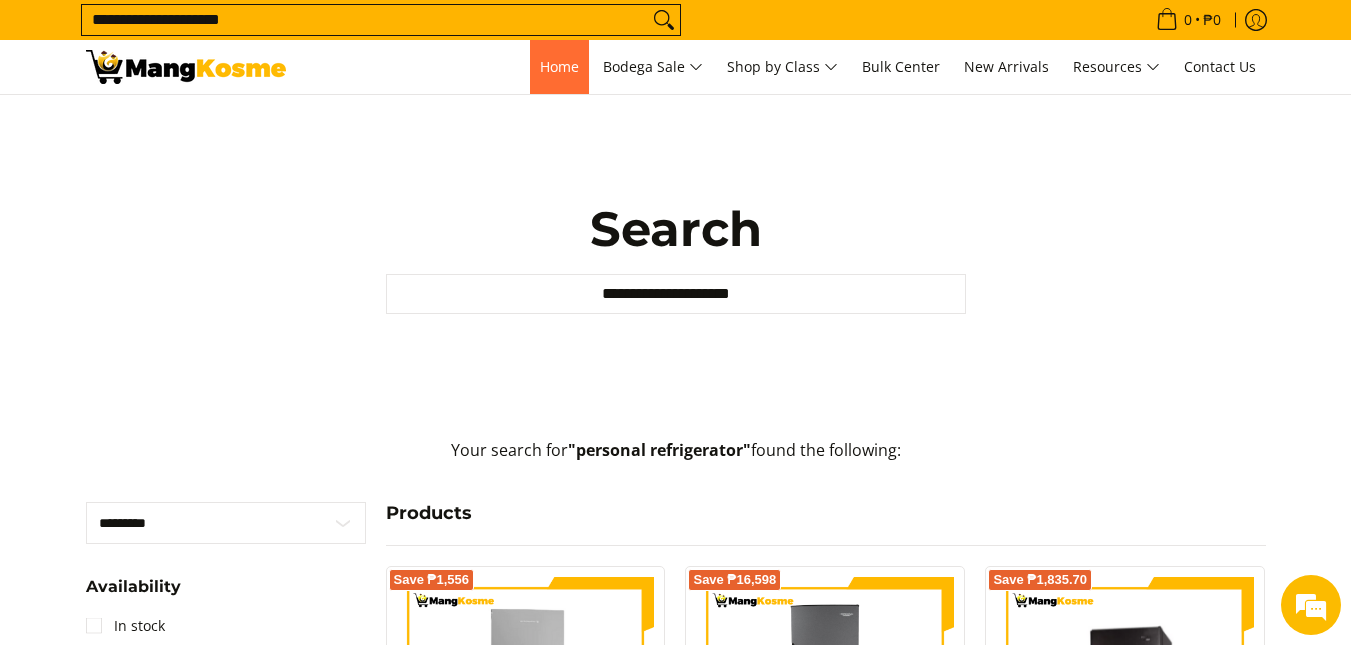click on "Home" at bounding box center (559, 66) 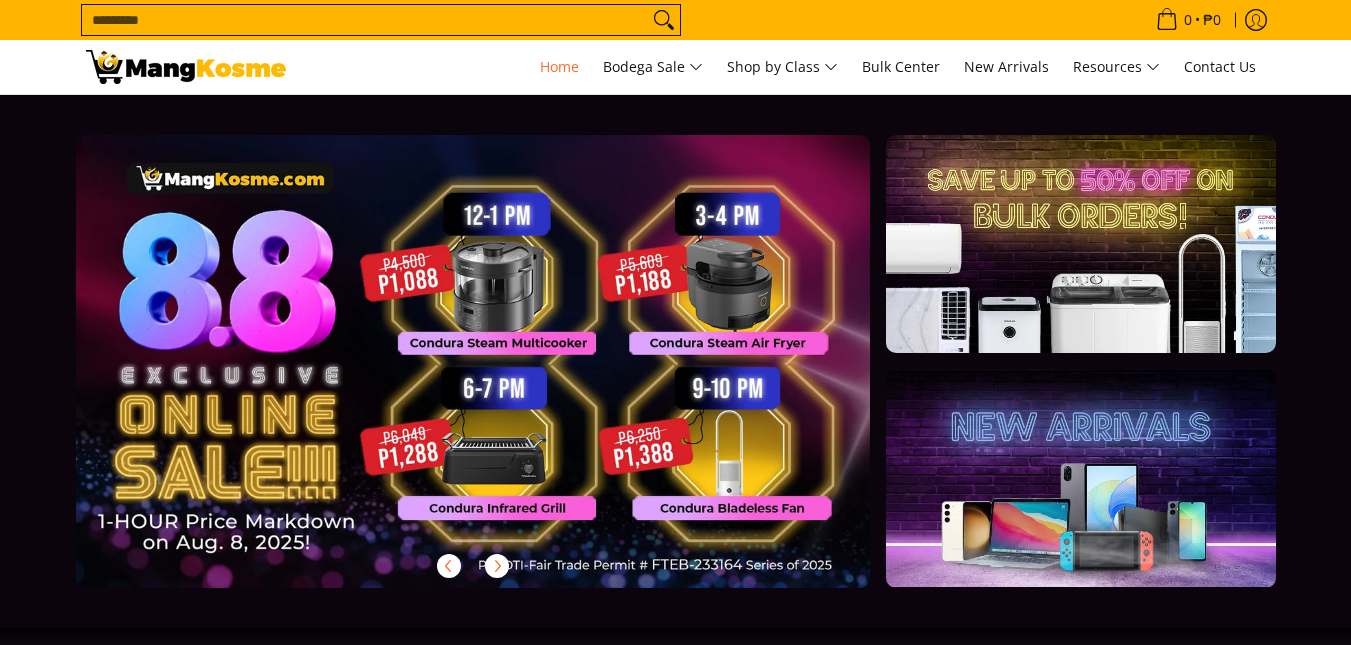 click at bounding box center [505, 377] 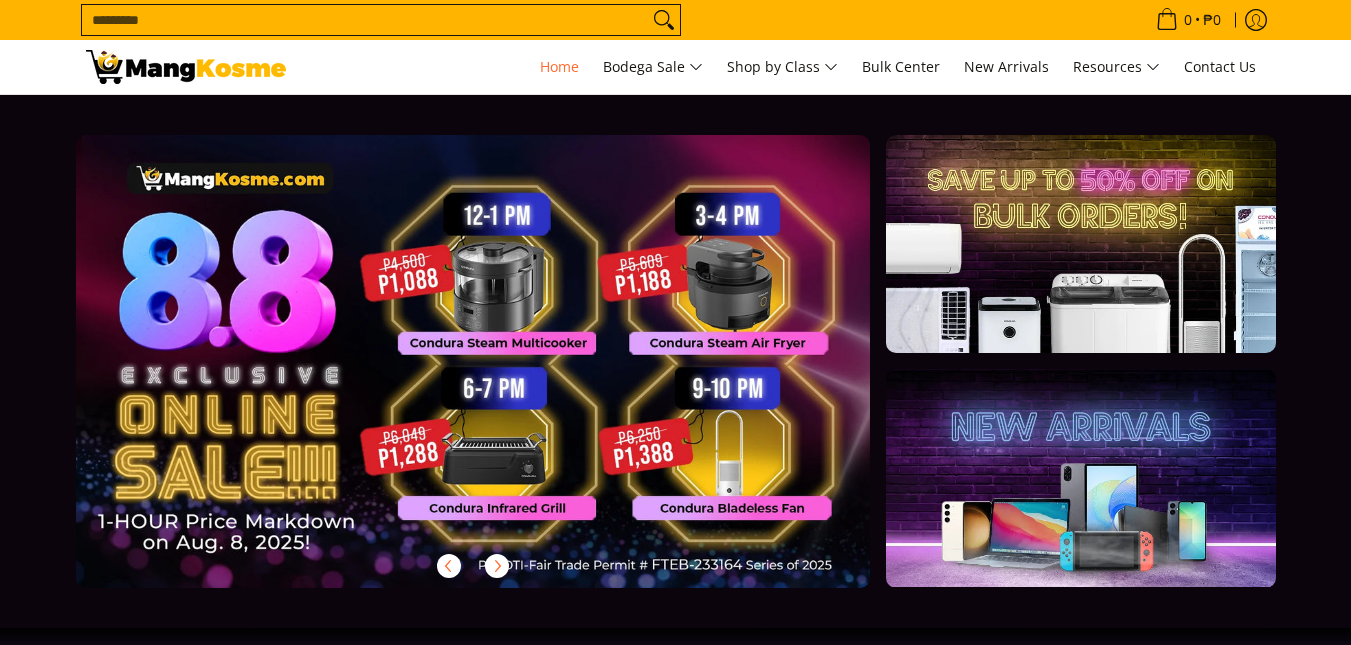 click at bounding box center (505, 377) 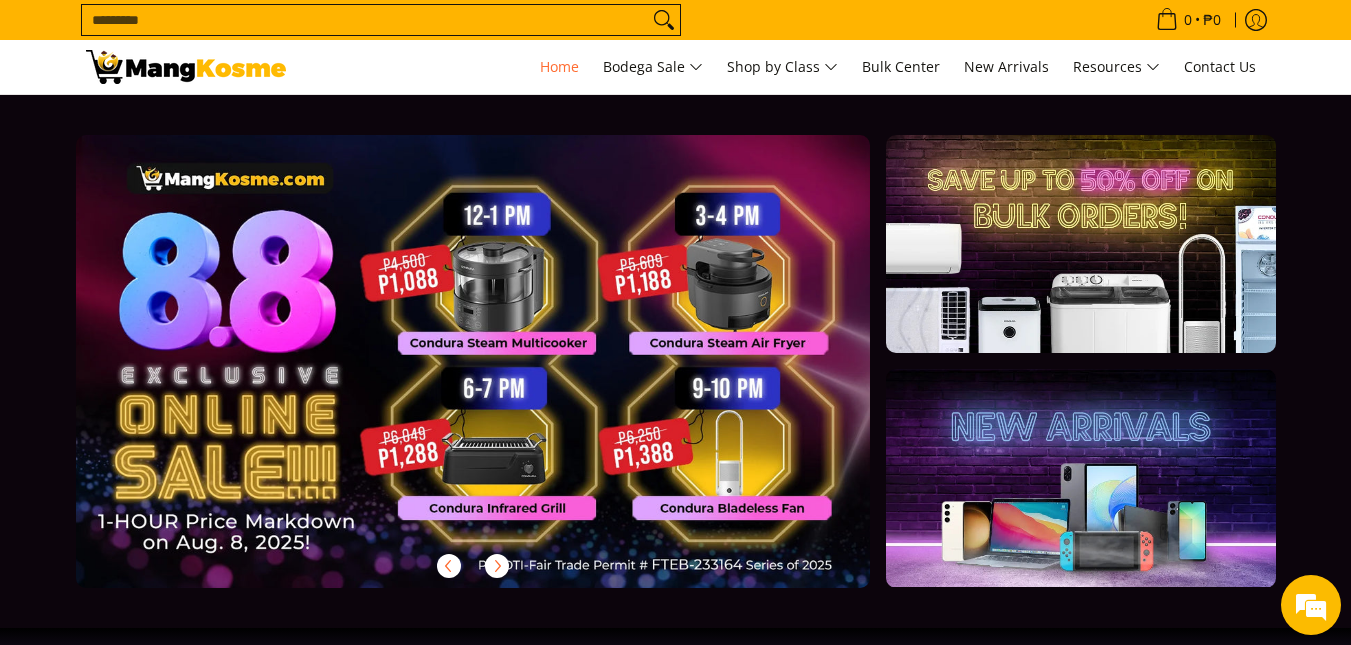 click at bounding box center (505, 377) 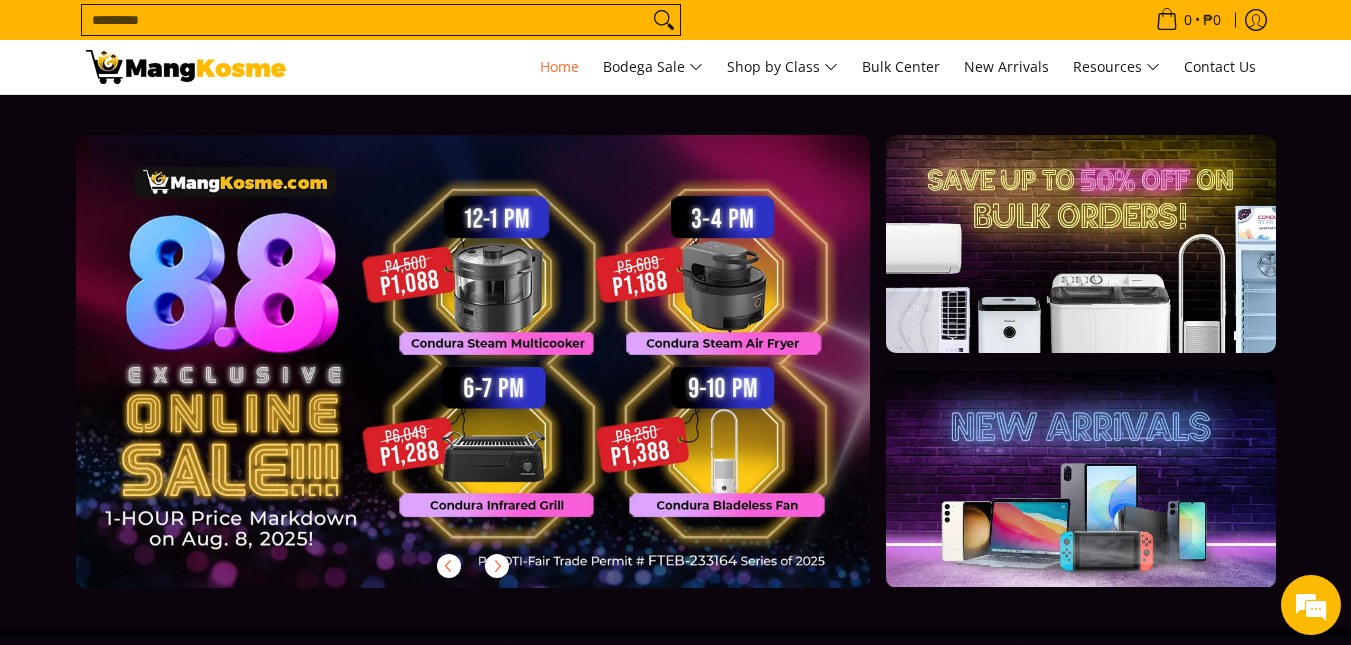 click on "Delivery Areas & Fees
Warranty Coverage
Bulk Ordering" at bounding box center [675, 699] 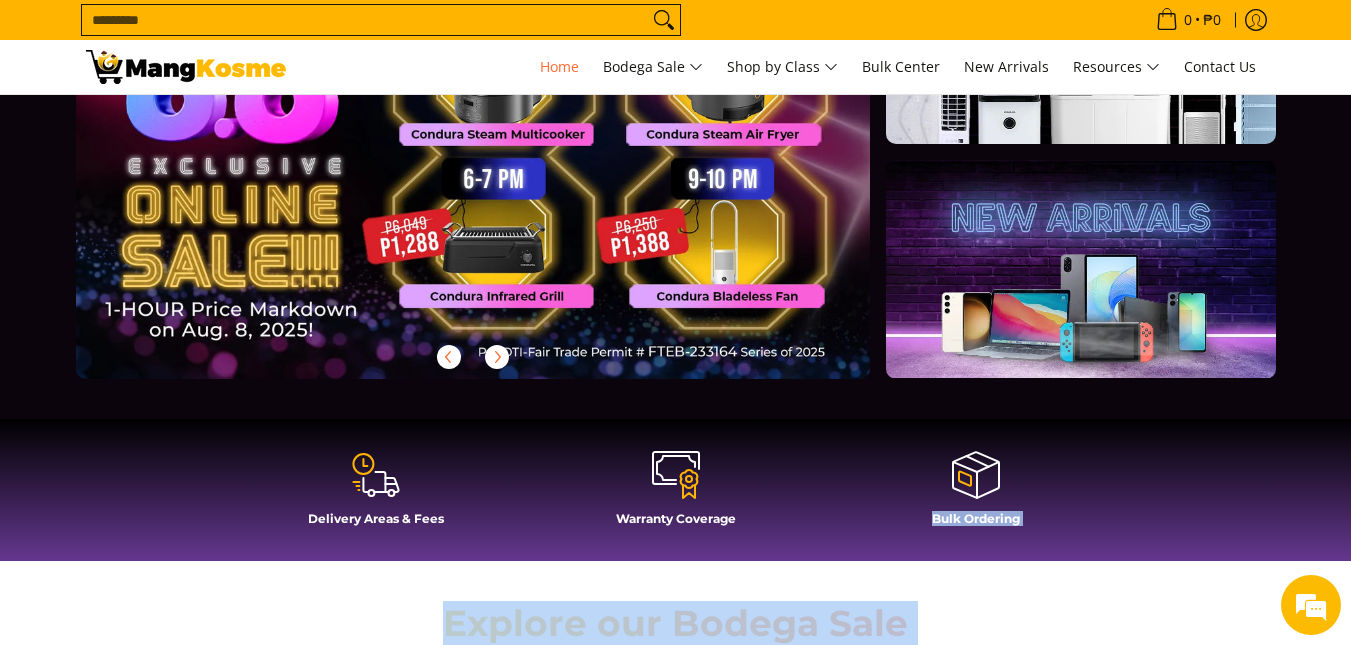 drag, startPoint x: 1350, startPoint y: 636, endPoint x: 1363, endPoint y: 635, distance: 13.038404 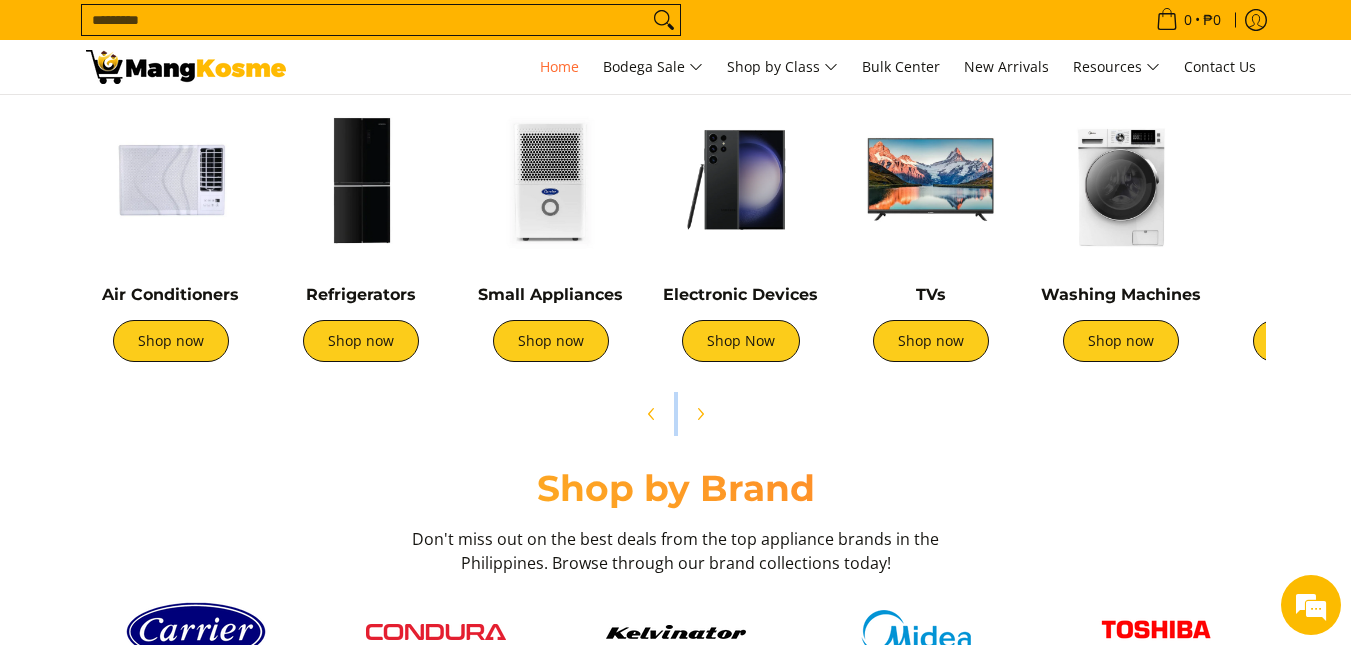 scroll, scrollTop: 813, scrollLeft: 0, axis: vertical 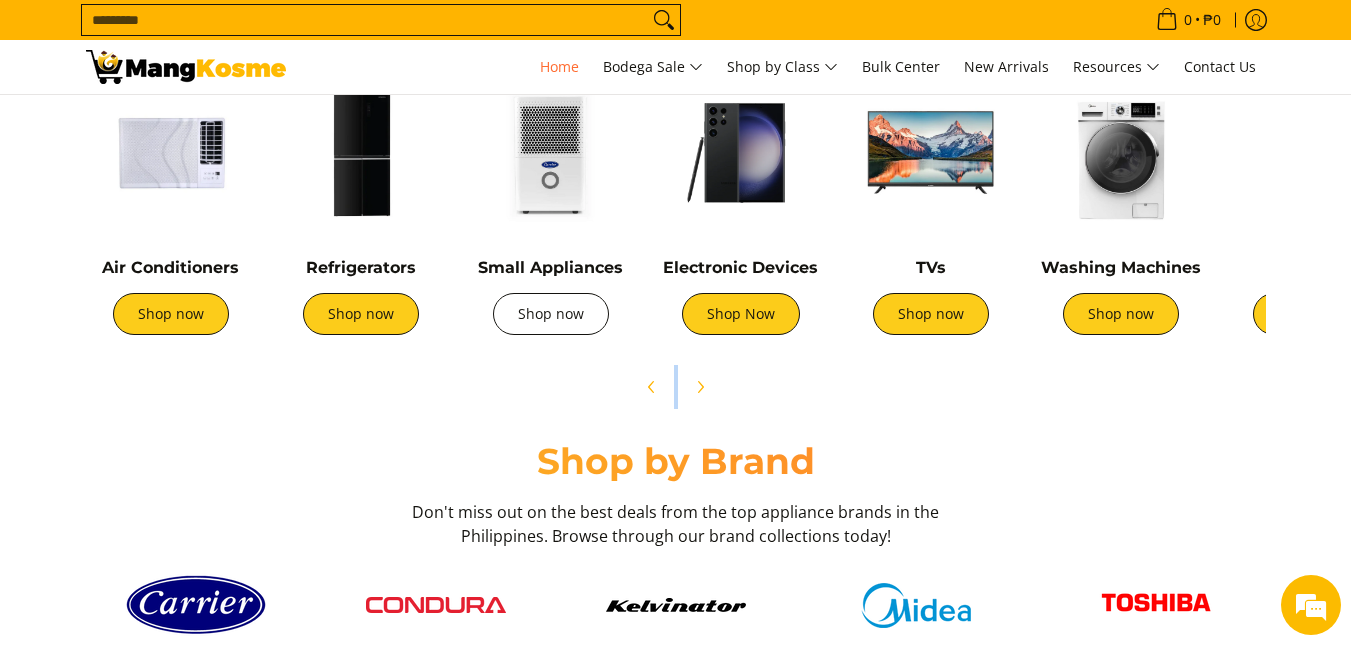 click on "Shop now" at bounding box center (551, 314) 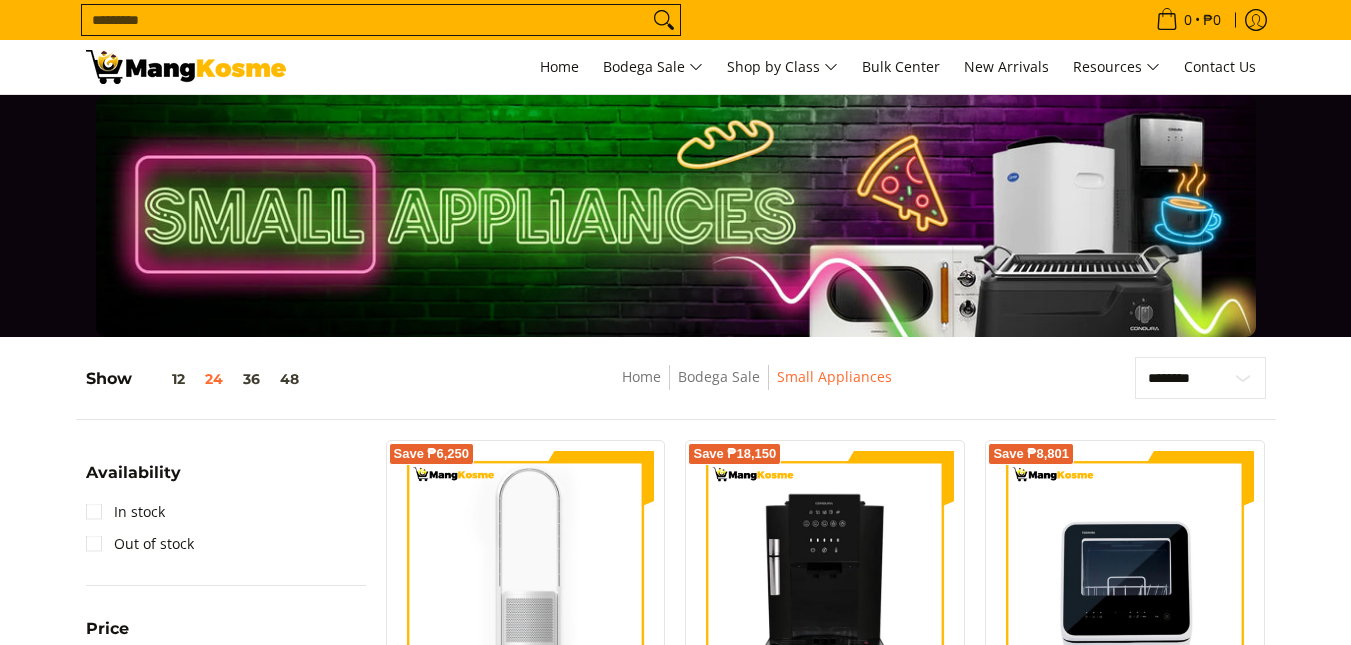 scroll, scrollTop: 43, scrollLeft: 0, axis: vertical 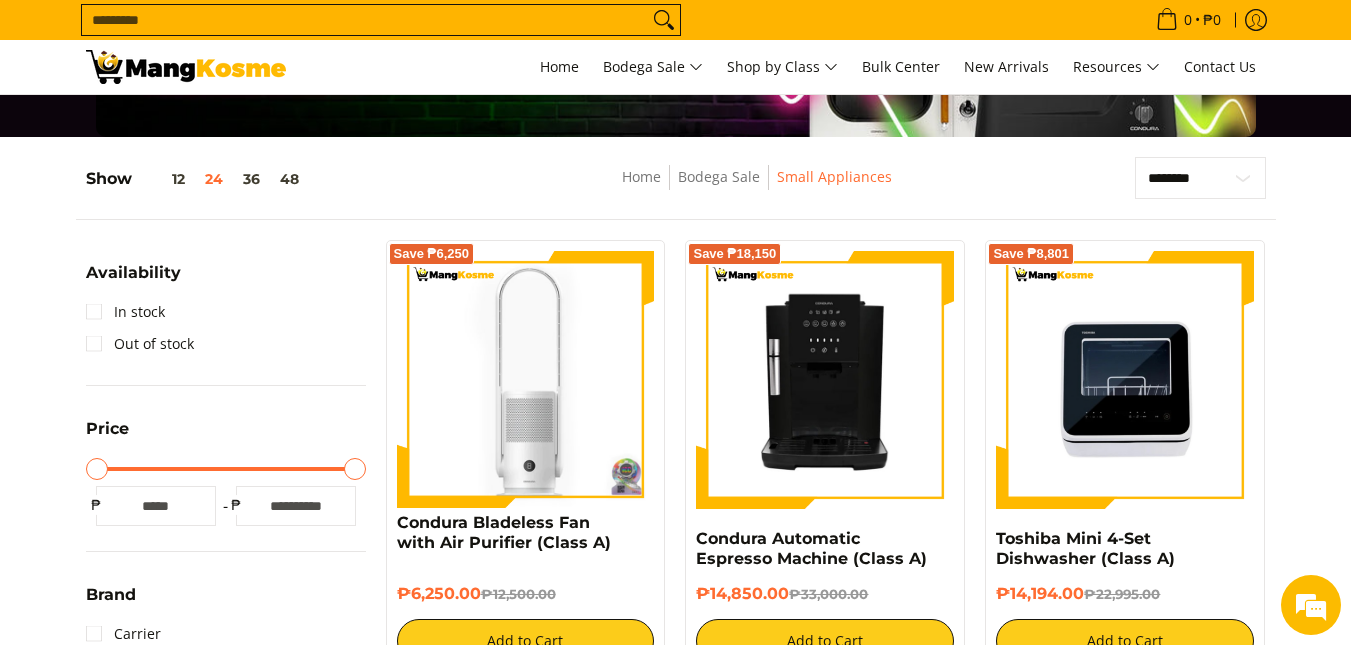 click on "Home Bodega Sale Small Appliances" at bounding box center (757, 187) 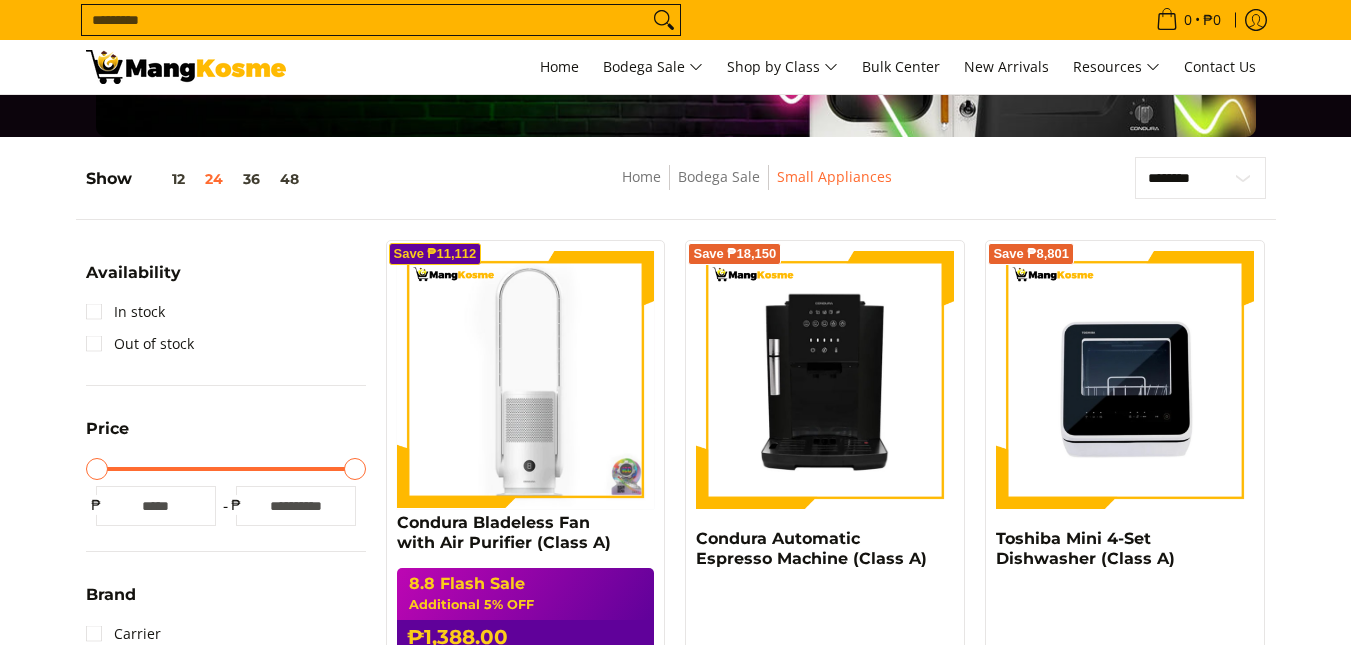 scroll, scrollTop: 200, scrollLeft: 0, axis: vertical 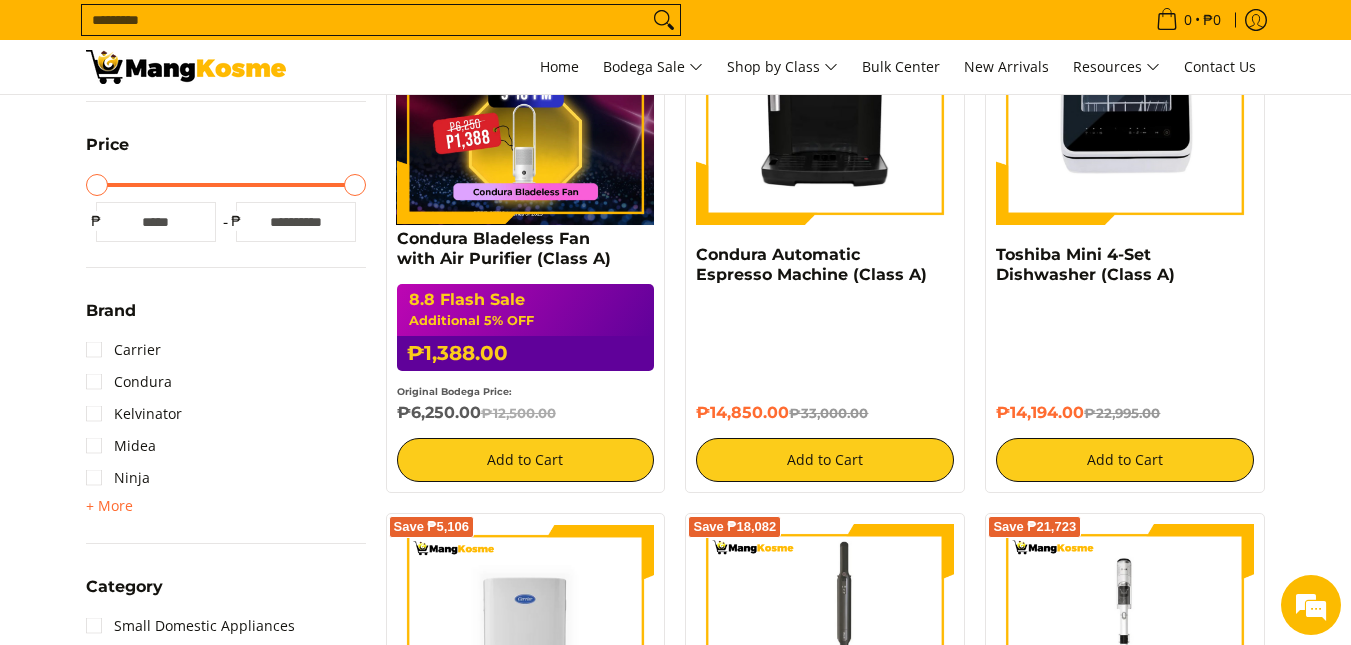 click on "8.8 Flash Sale    Additional 5% OFF
₱1,388.00  ₱12,500.00
Original Bodega Price:
₱6,250.00
₱12,500.00" at bounding box center (526, 354) 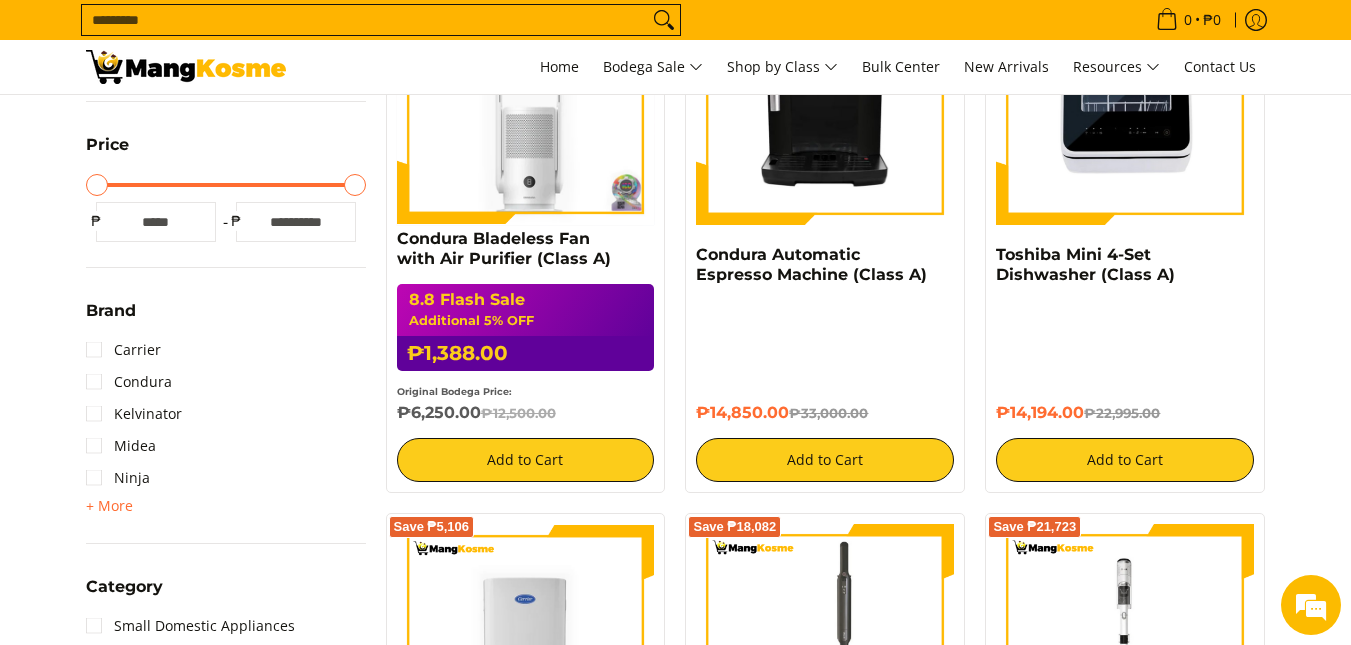 scroll, scrollTop: 0, scrollLeft: 0, axis: both 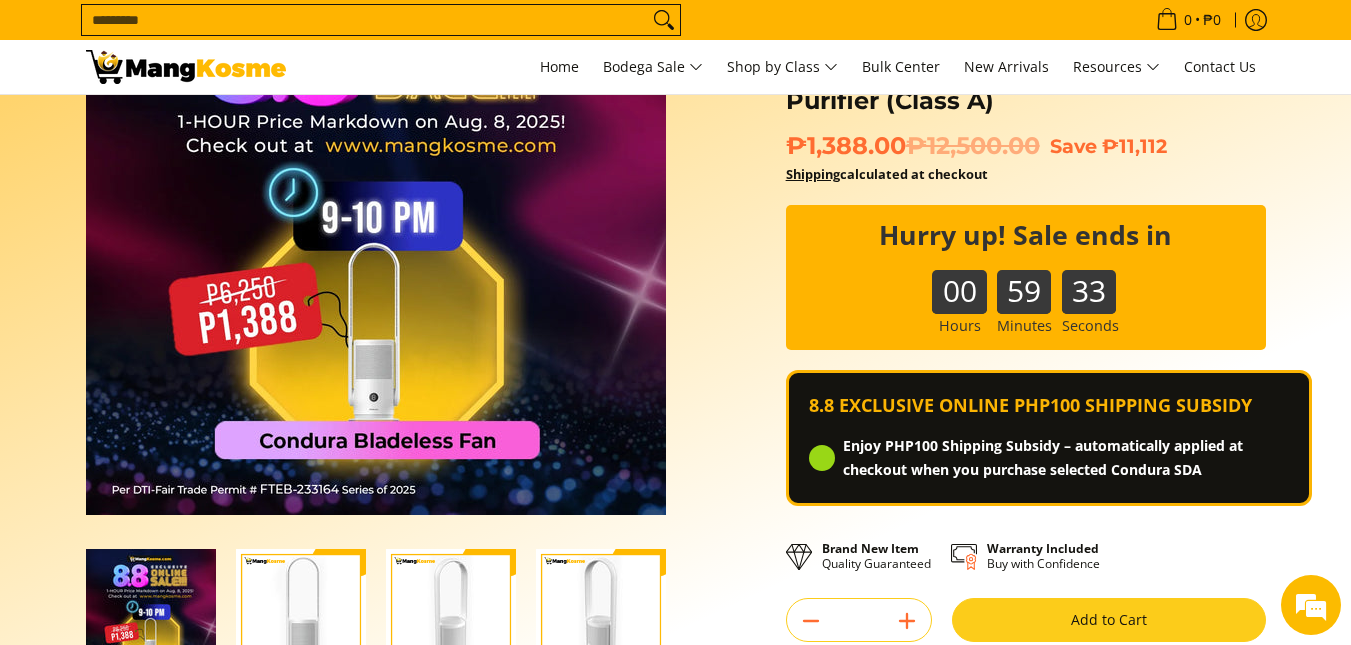 click on "Add to Cart" at bounding box center [1109, 620] 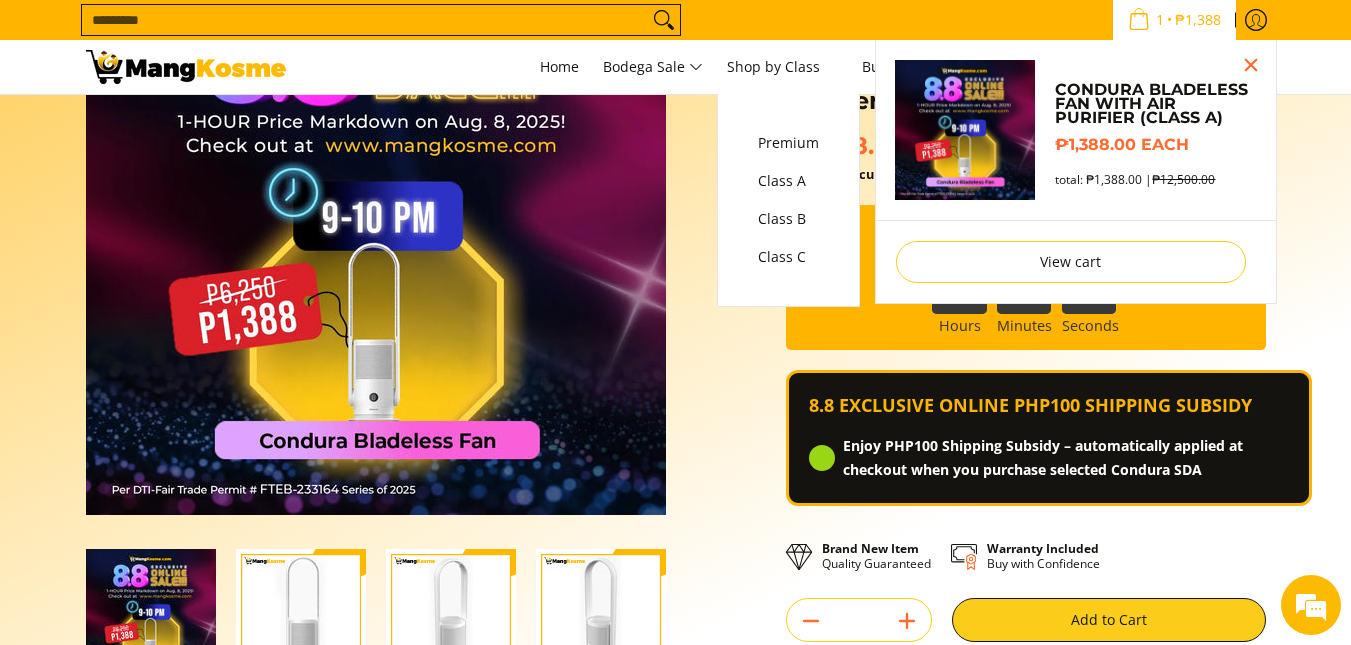scroll, scrollTop: 145, scrollLeft: 0, axis: vertical 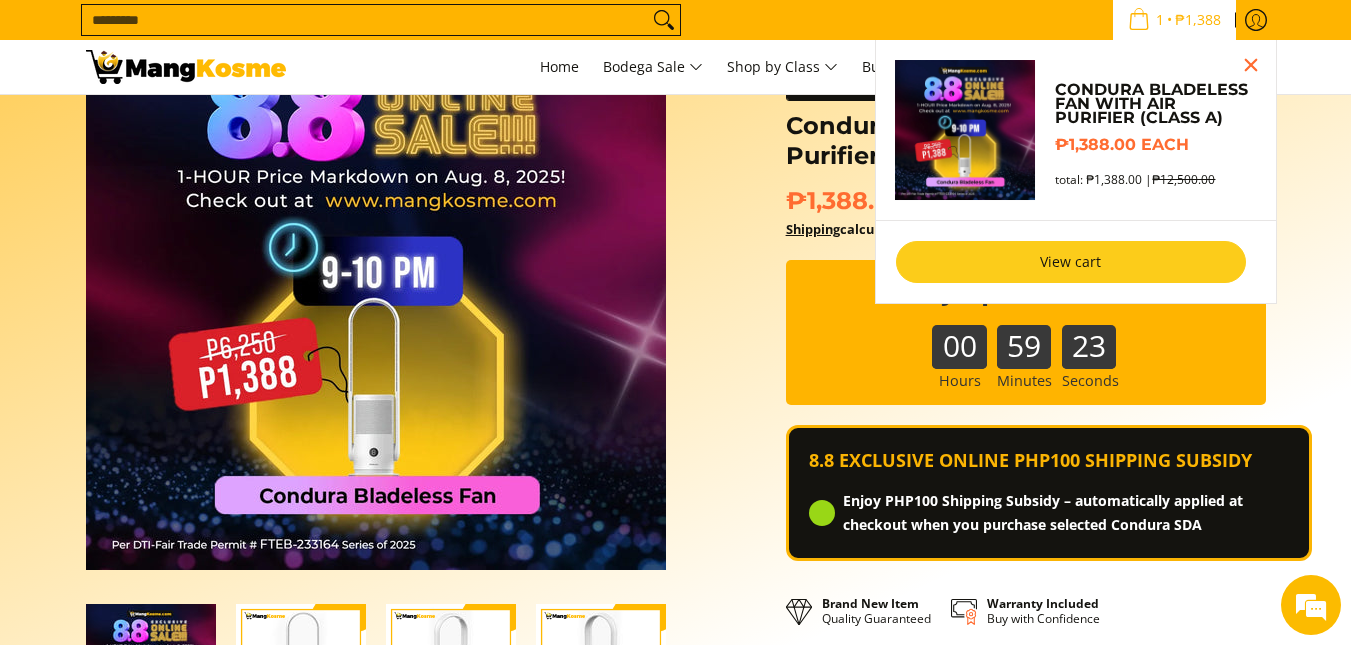 click on "View cart" at bounding box center [1071, 262] 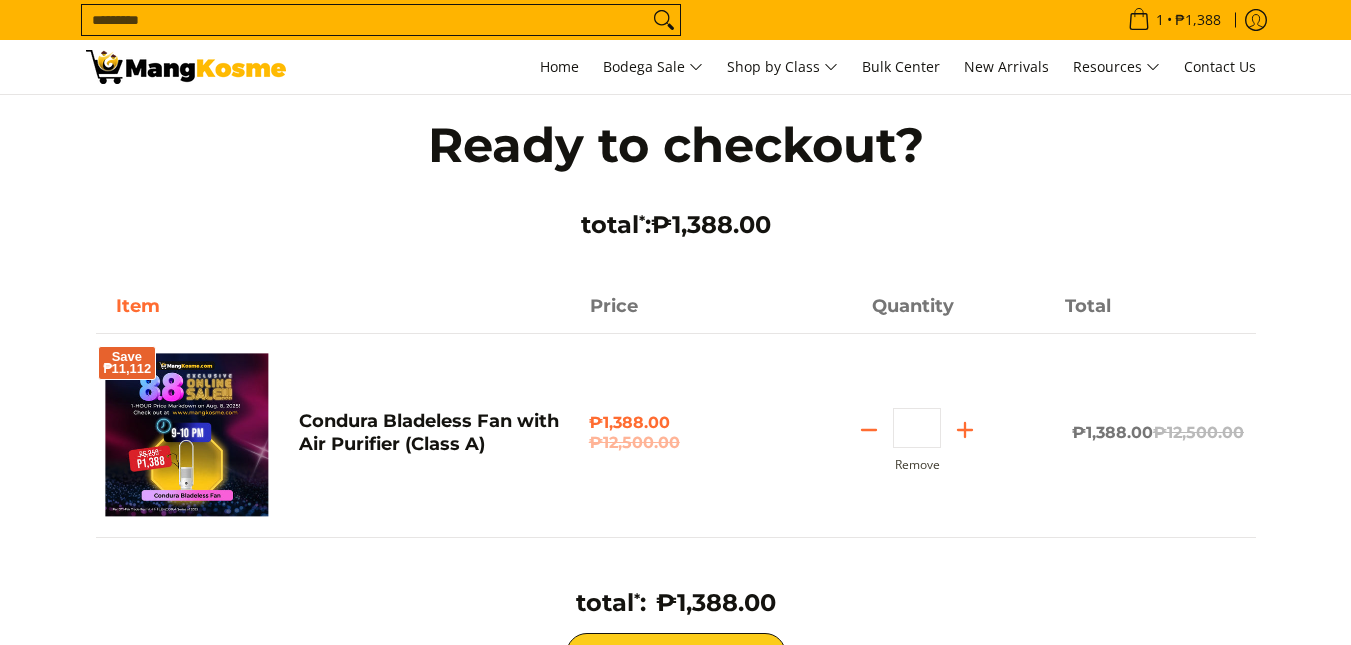 scroll, scrollTop: 0, scrollLeft: 0, axis: both 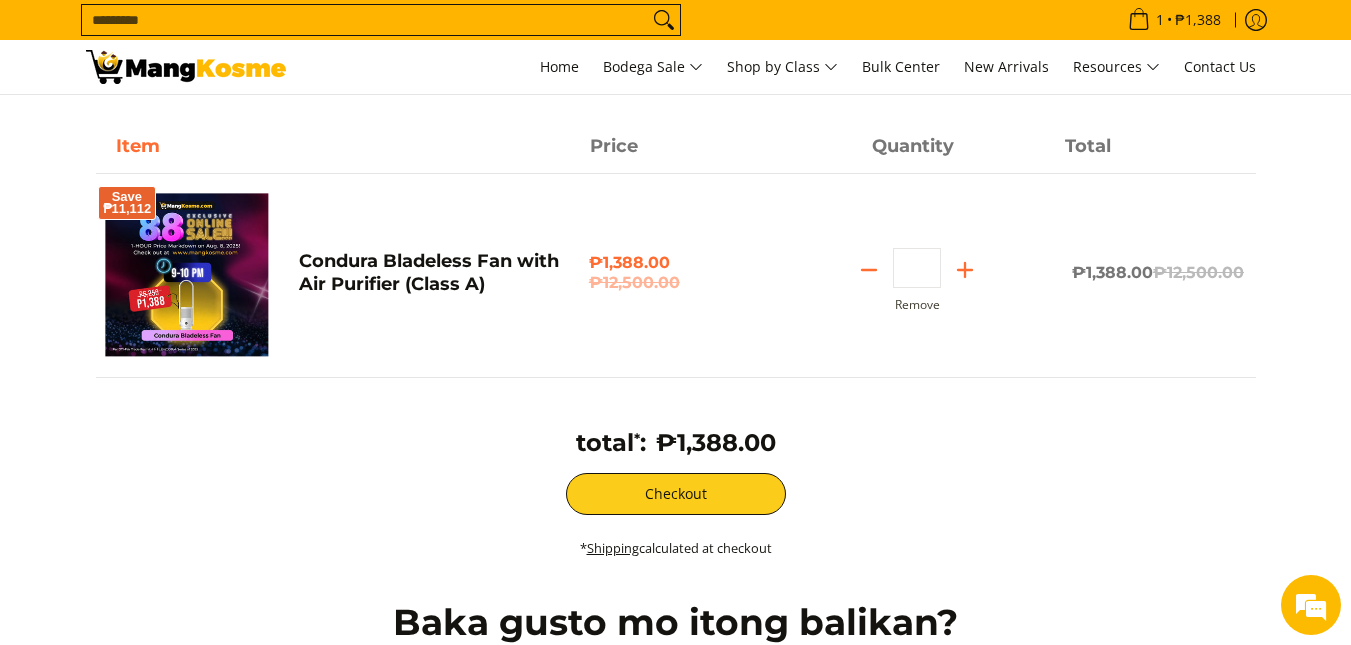 click on "₱1,388.00" at bounding box center [716, 450] 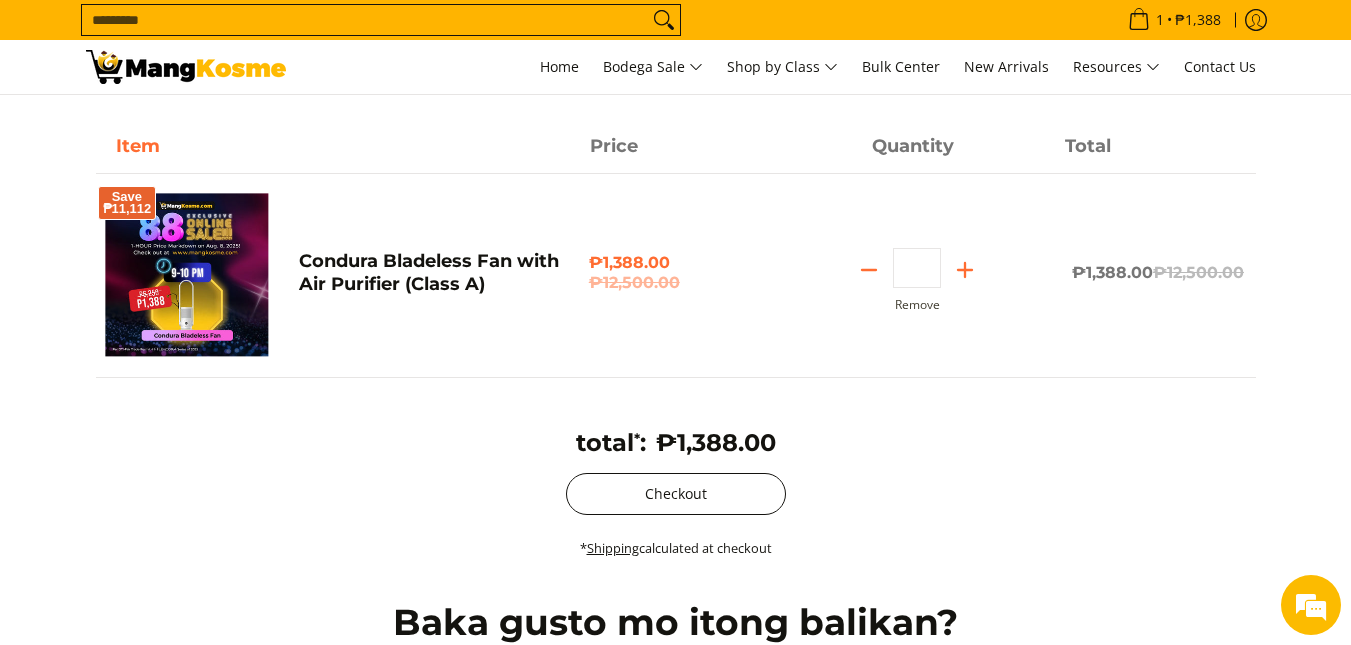 click on "Checkout" at bounding box center (676, 494) 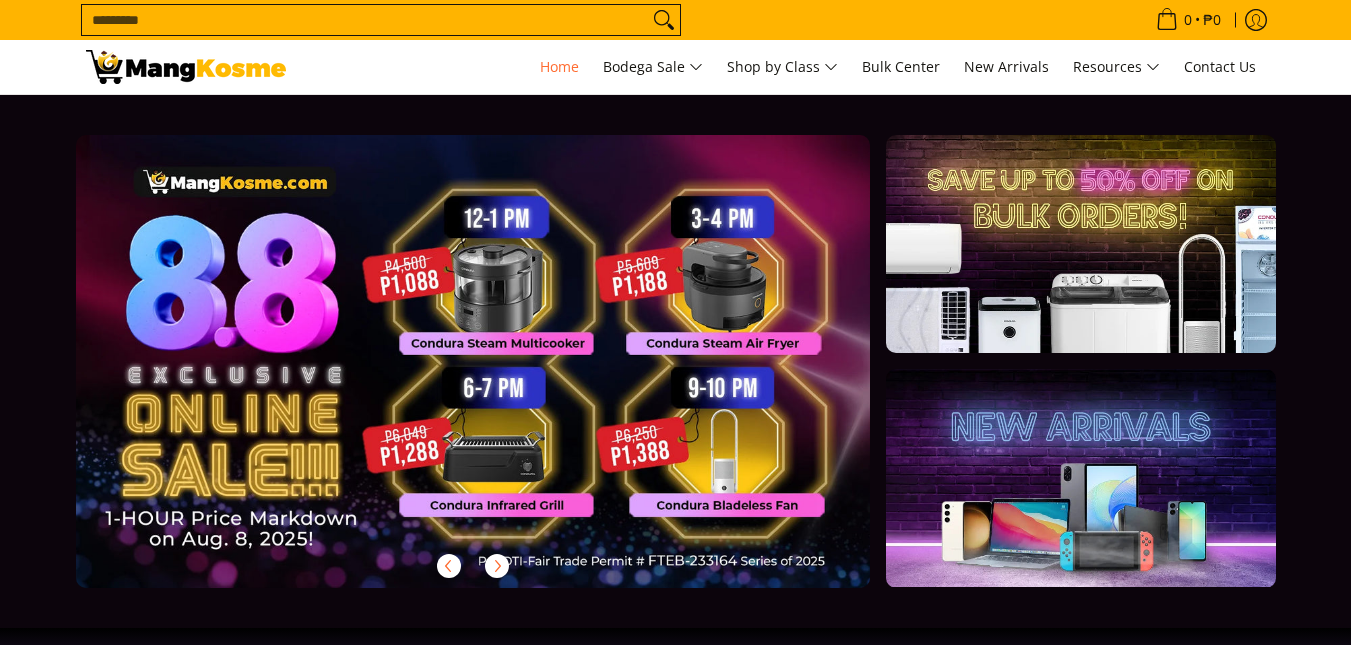 scroll, scrollTop: 0, scrollLeft: 0, axis: both 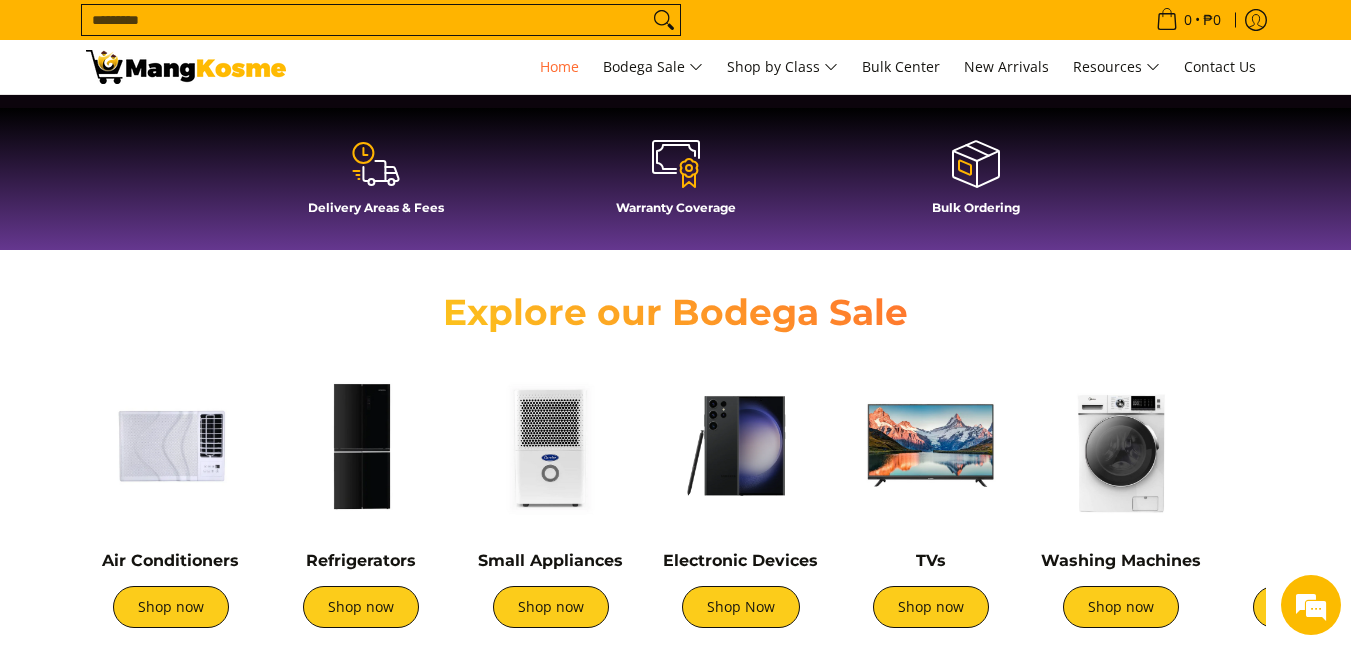 click on "Search..." at bounding box center [365, 20] 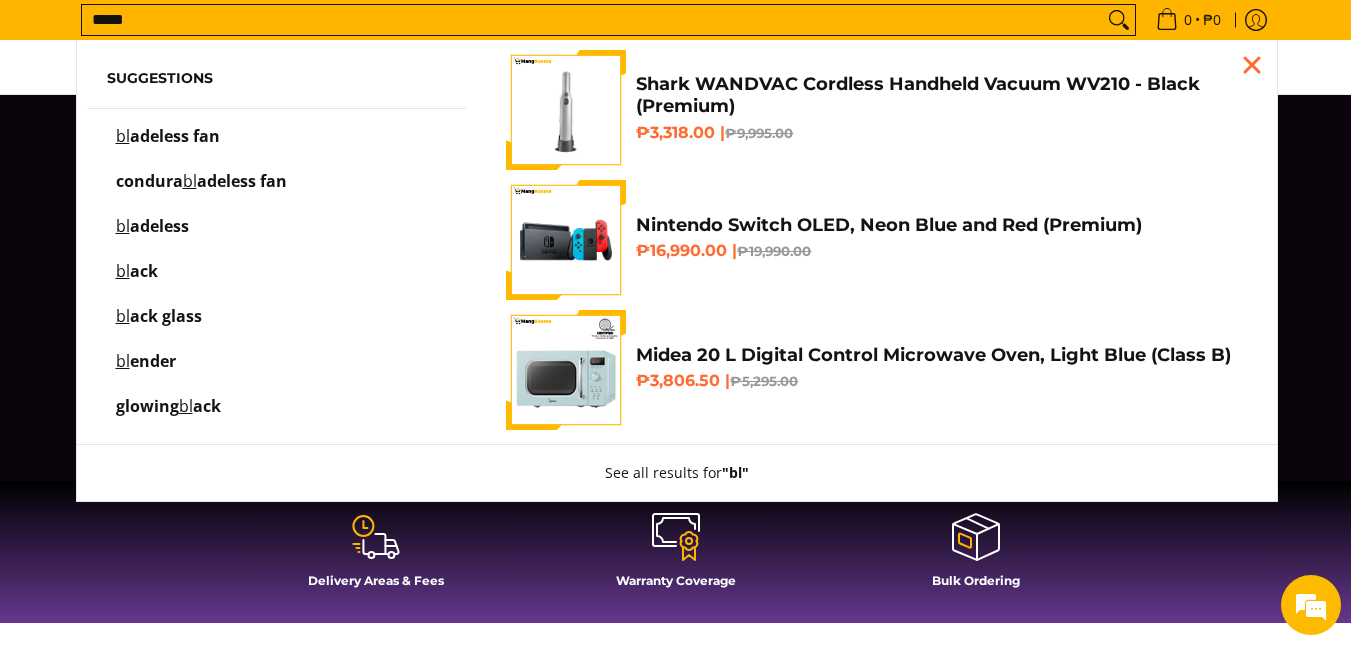 scroll, scrollTop: 95, scrollLeft: 0, axis: vertical 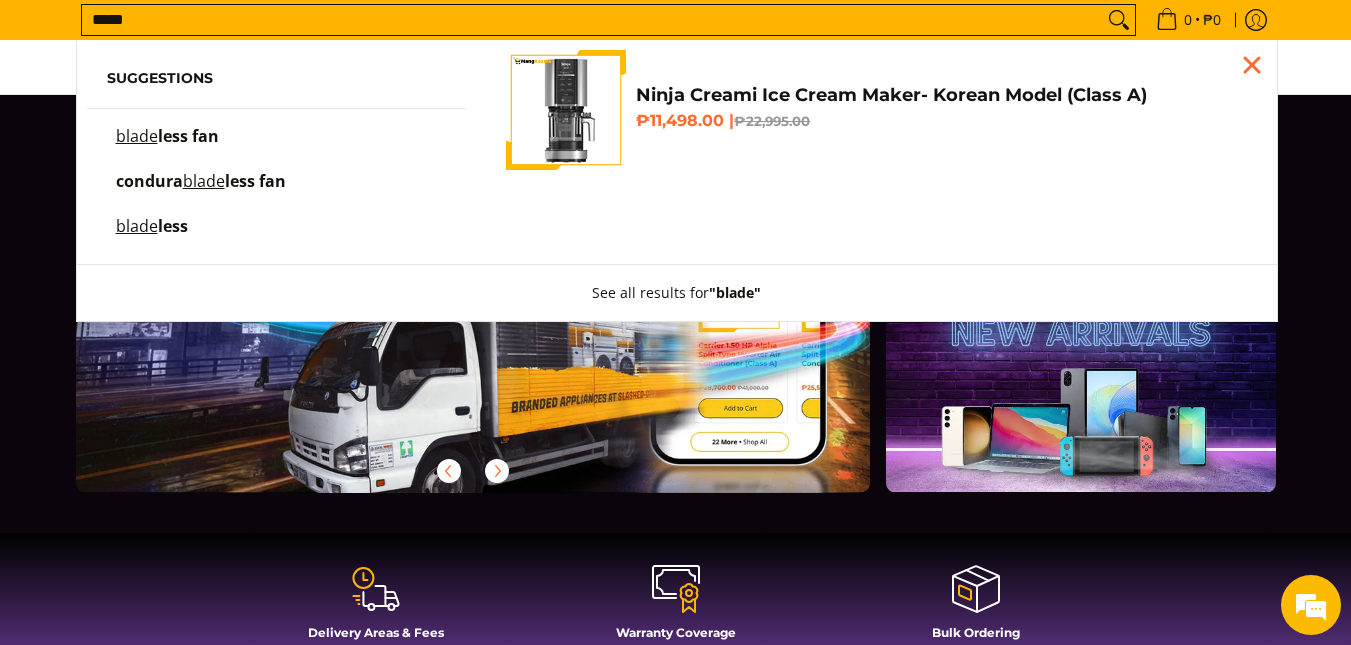 type on "*****" 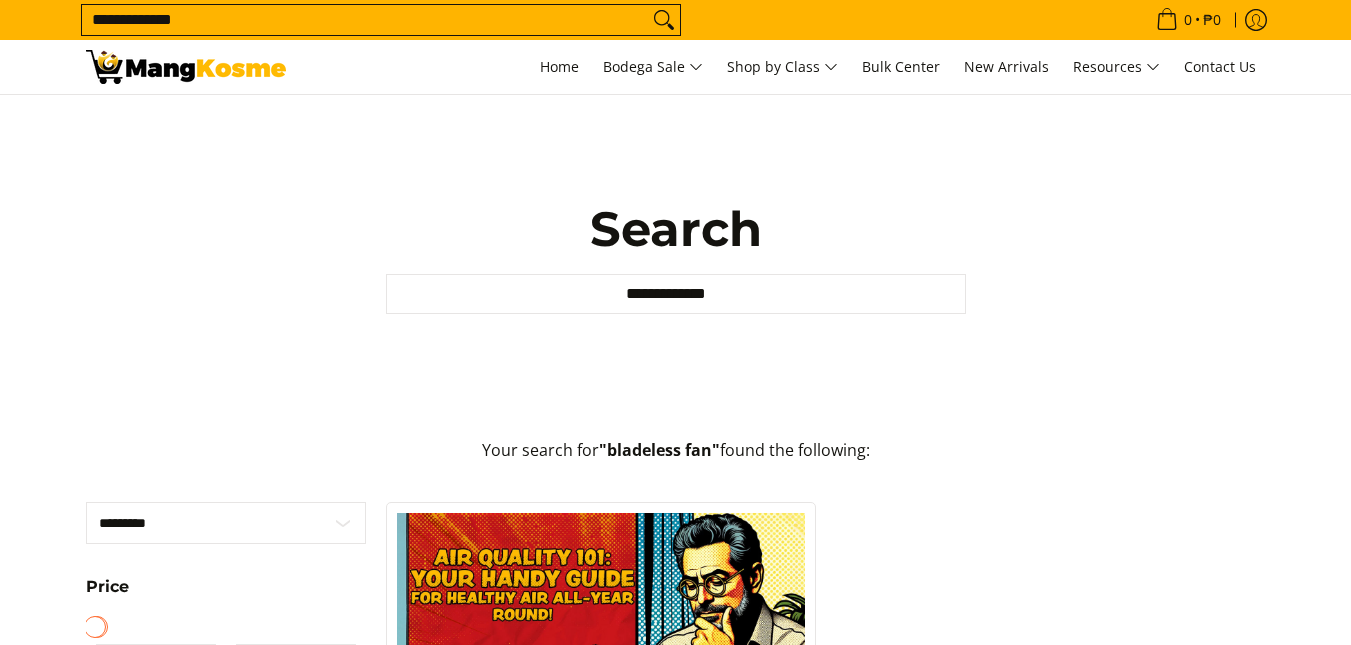 scroll, scrollTop: 0, scrollLeft: 0, axis: both 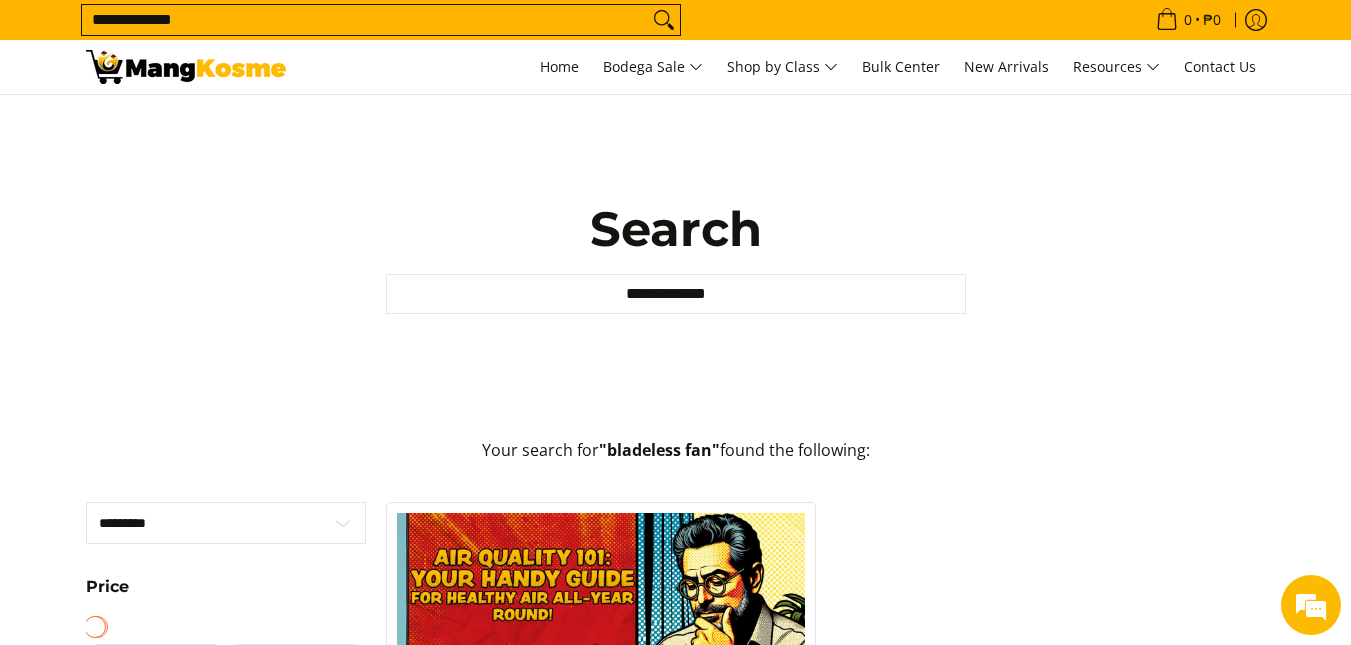 click on "**********" at bounding box center (365, 20) 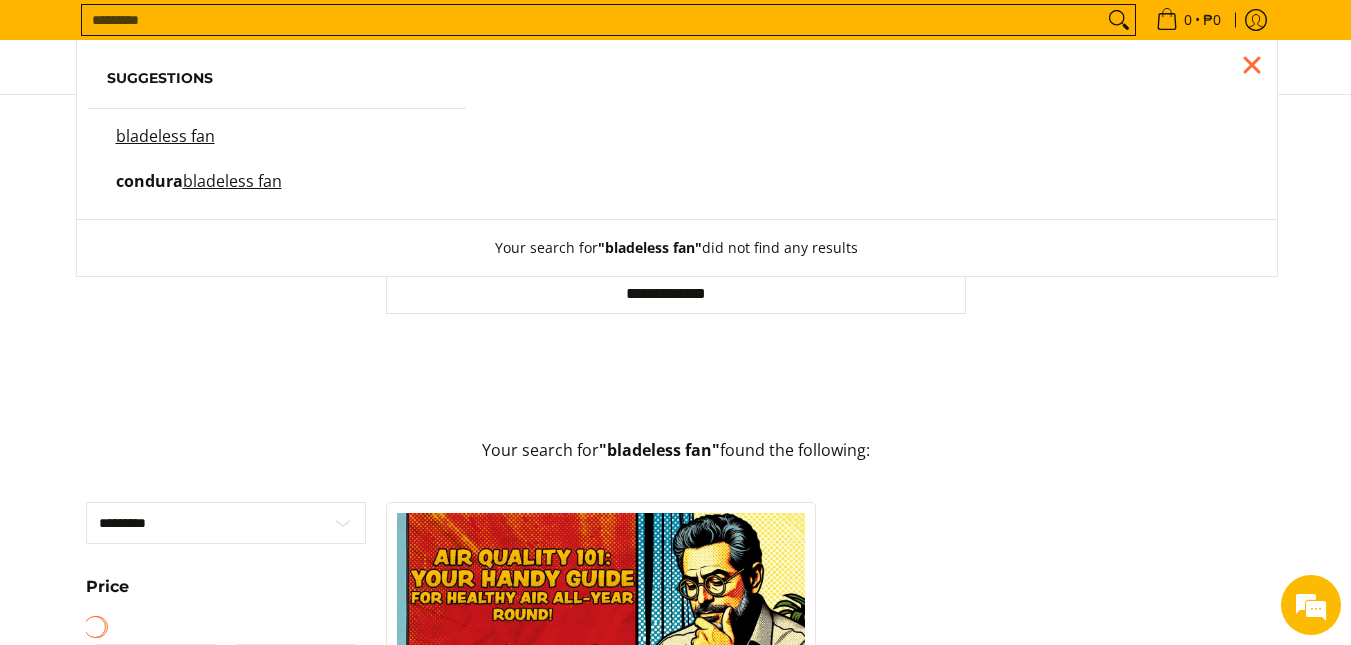 scroll, scrollTop: 0, scrollLeft: 0, axis: both 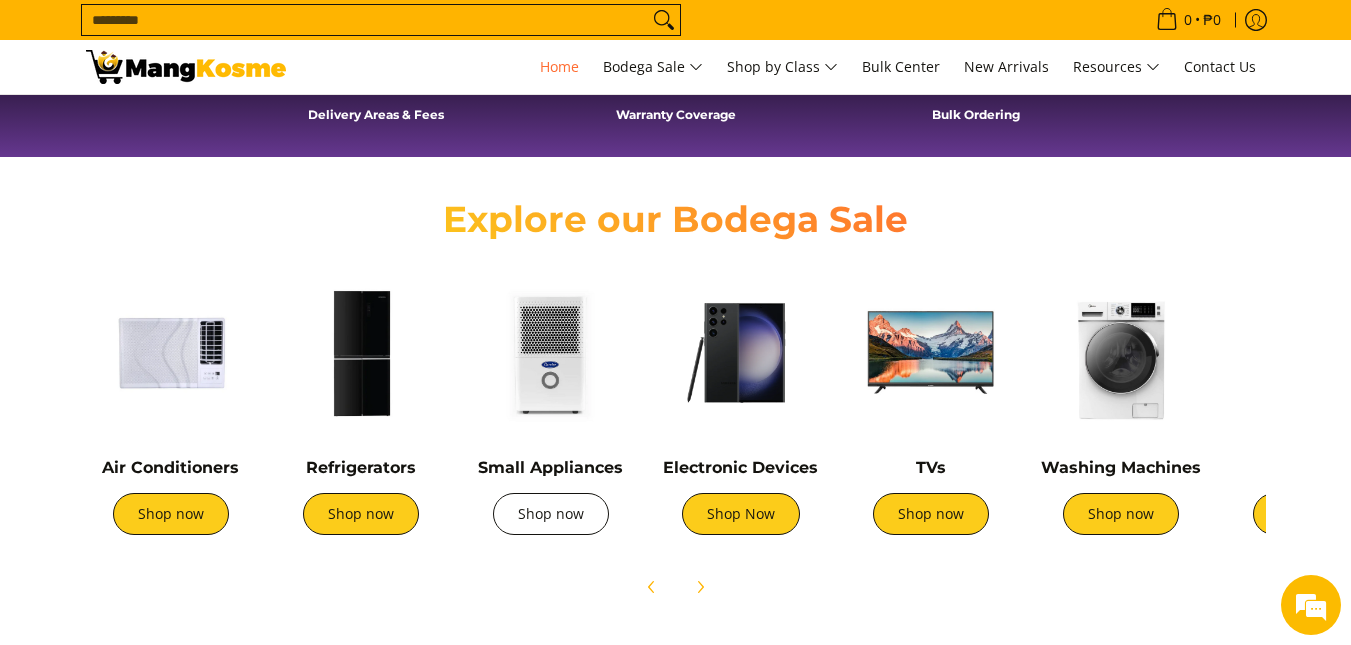 click on "Shop now" at bounding box center [551, 514] 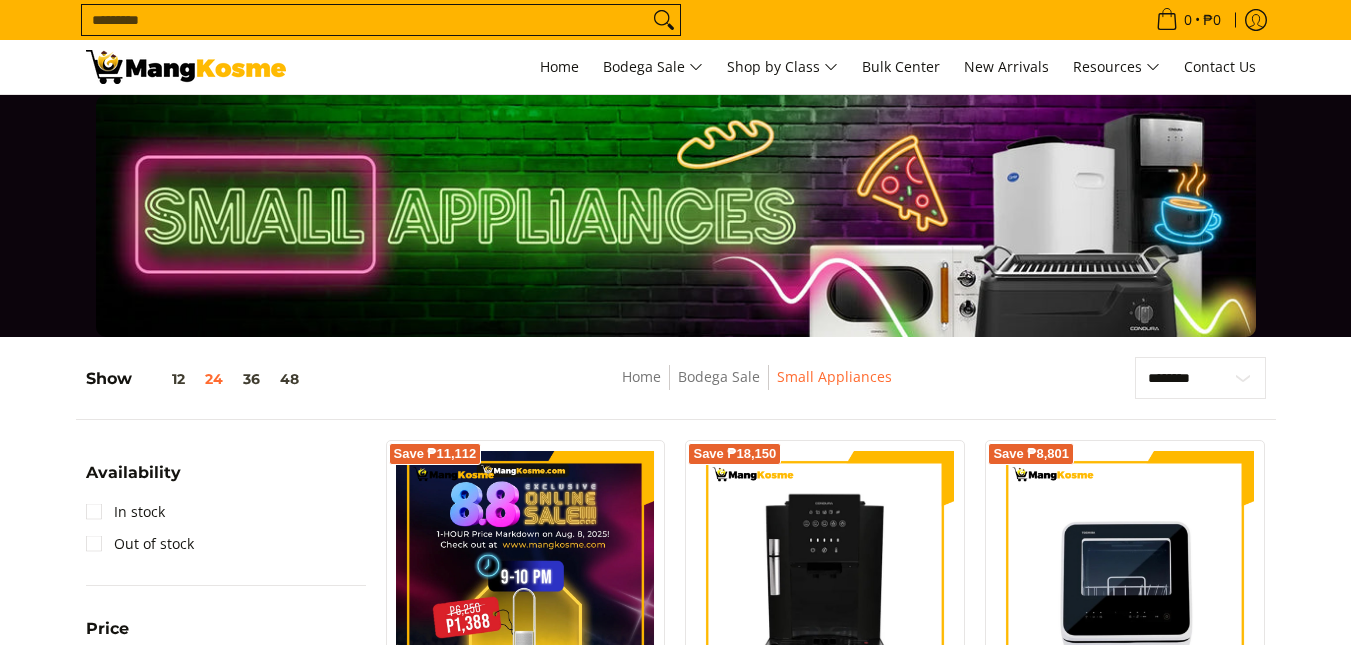 scroll, scrollTop: 0, scrollLeft: 0, axis: both 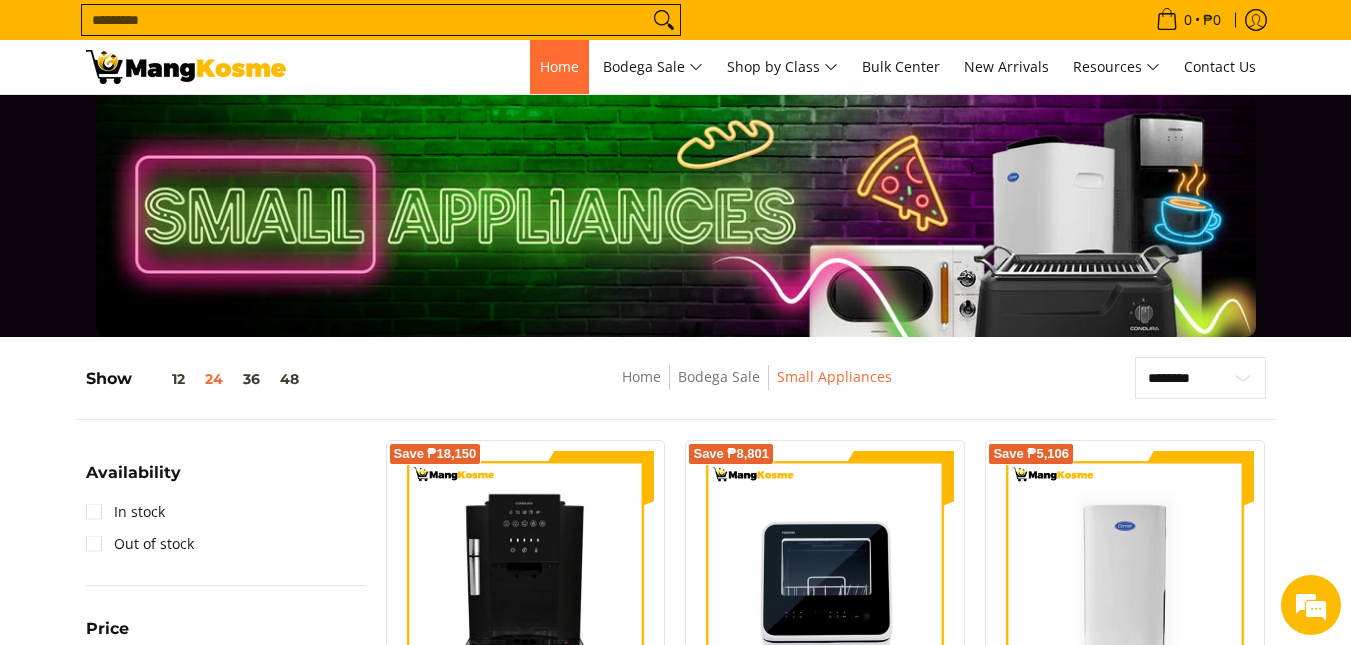 click on "Home" at bounding box center [559, 66] 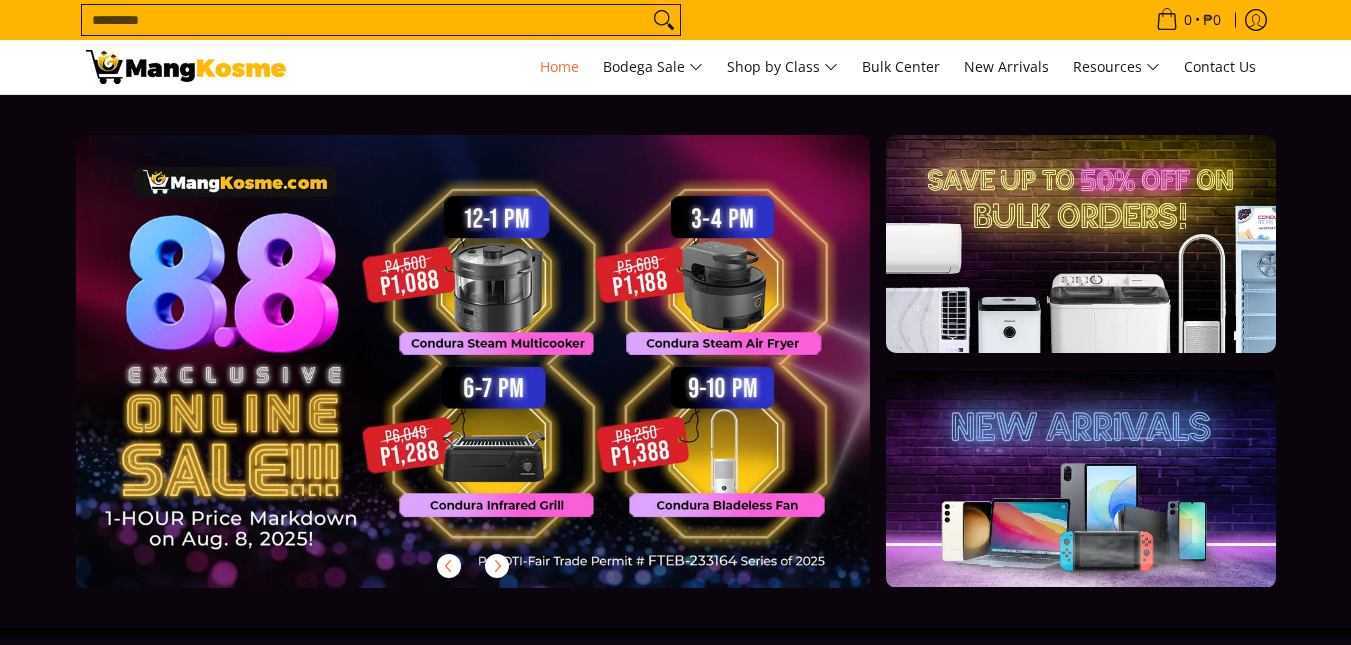 scroll, scrollTop: 0, scrollLeft: 0, axis: both 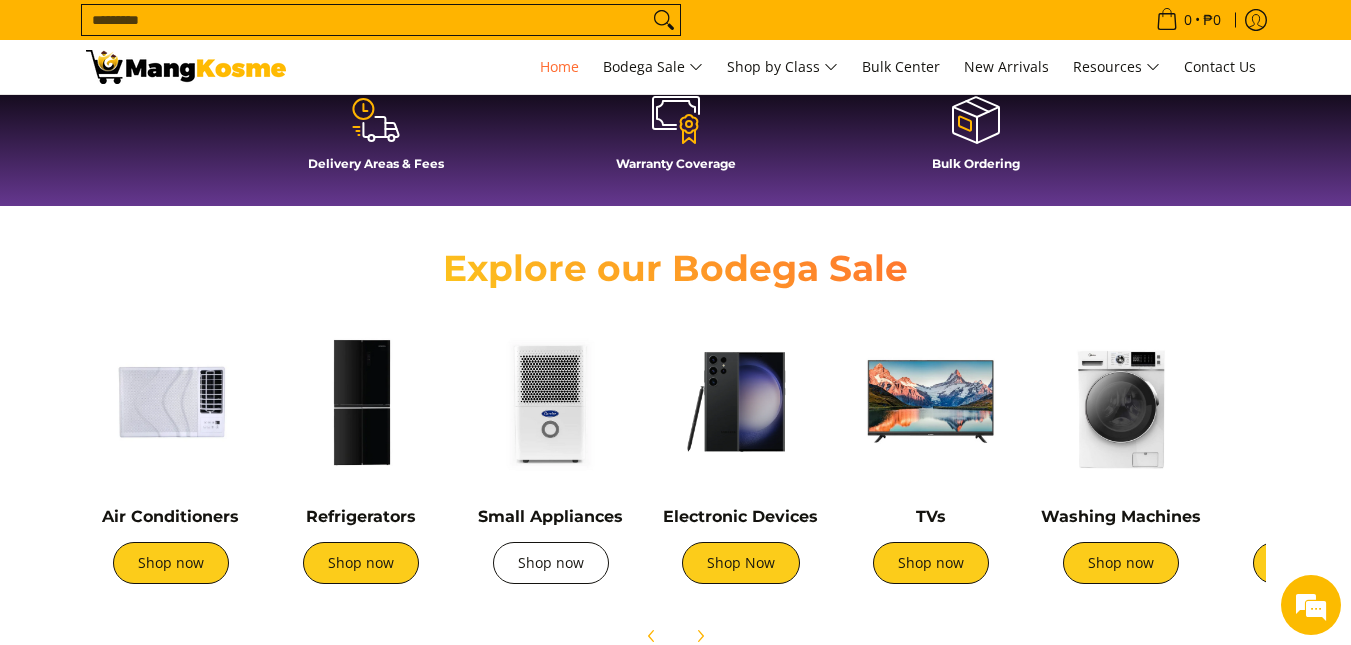 click on "Shop now" at bounding box center (551, 563) 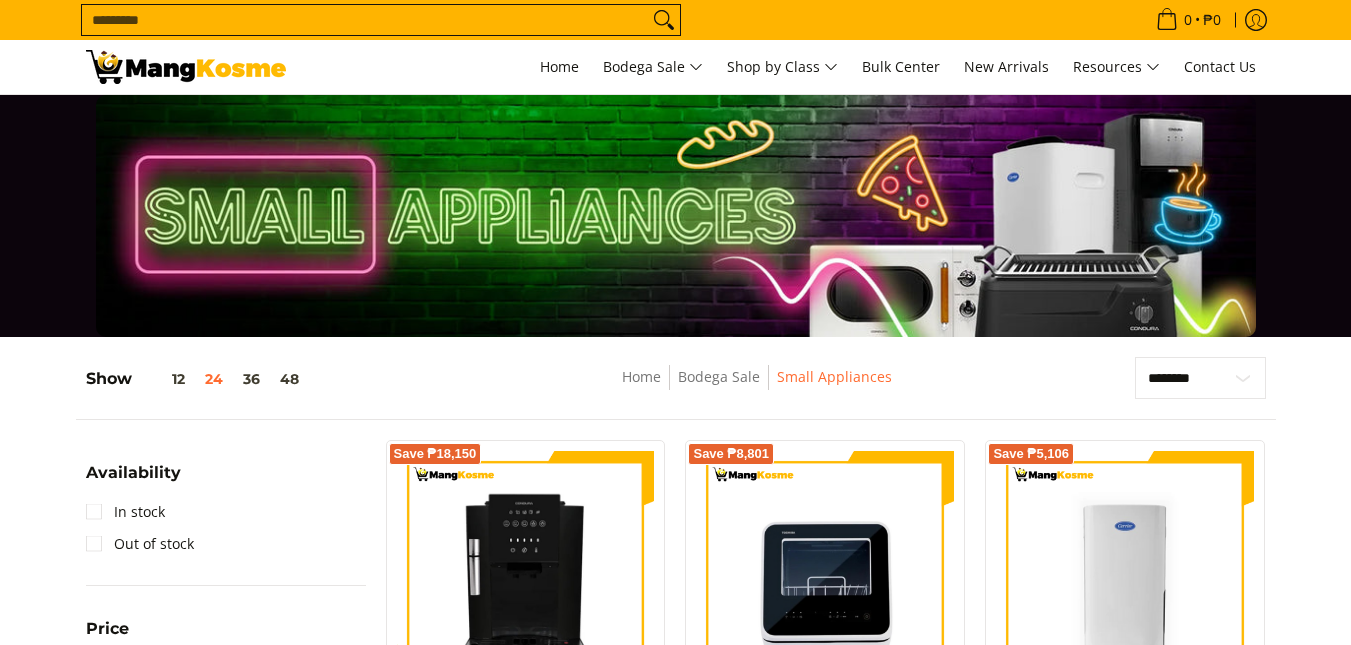 scroll, scrollTop: 0, scrollLeft: 0, axis: both 